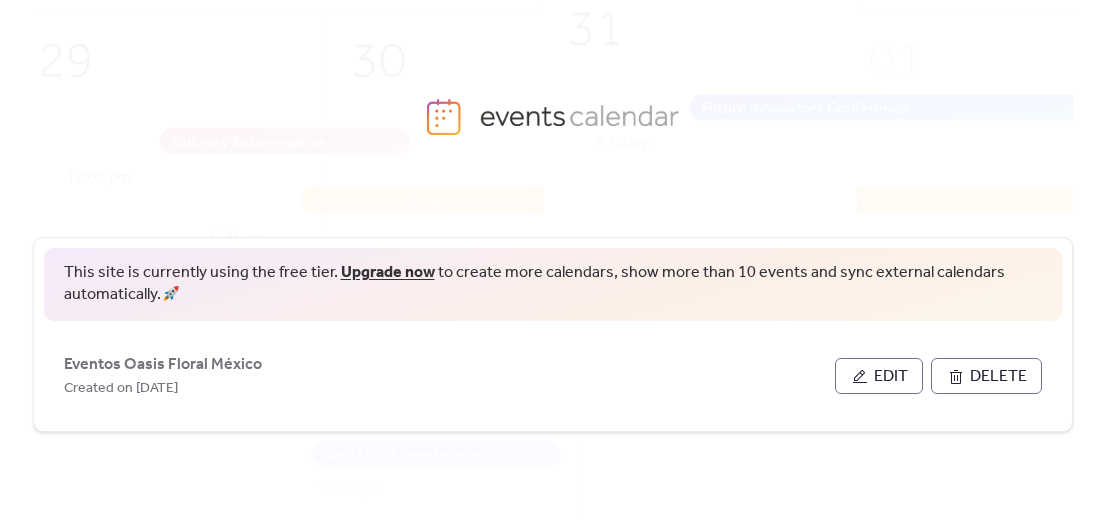 scroll, scrollTop: 0, scrollLeft: 0, axis: both 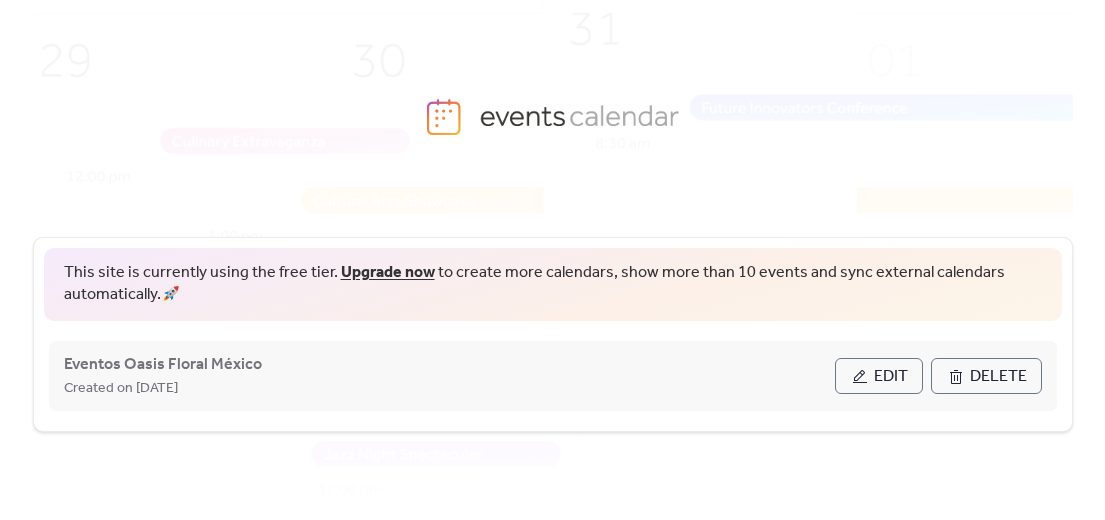 click on "Edit" at bounding box center (879, 376) 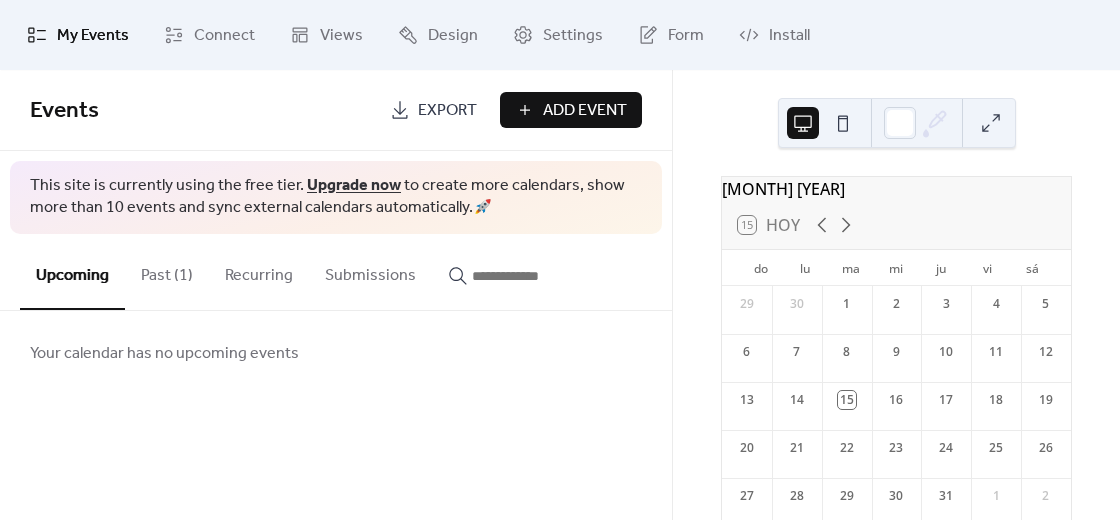 click on "Past (1)" at bounding box center (167, 271) 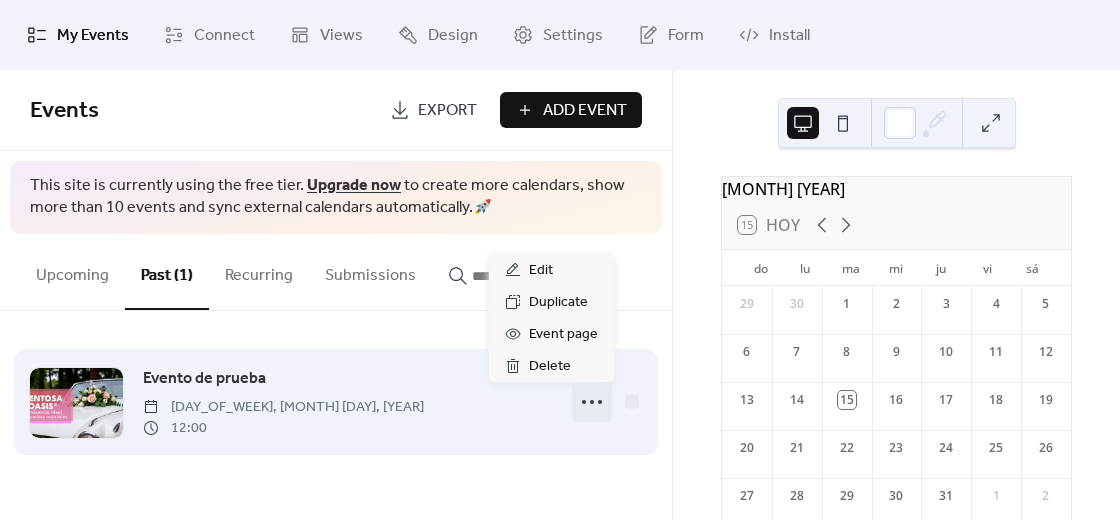 click 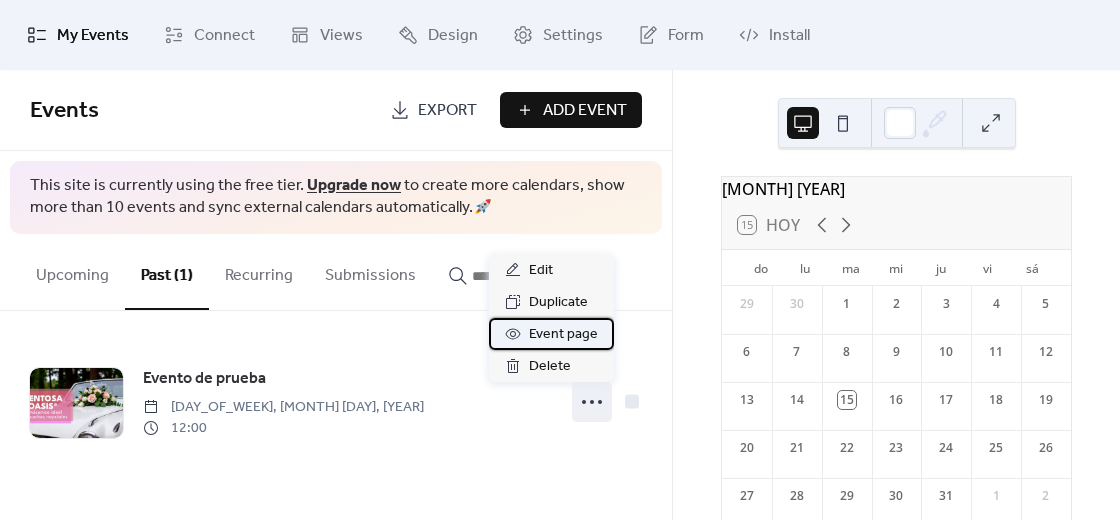 click on "Event page" at bounding box center (563, 335) 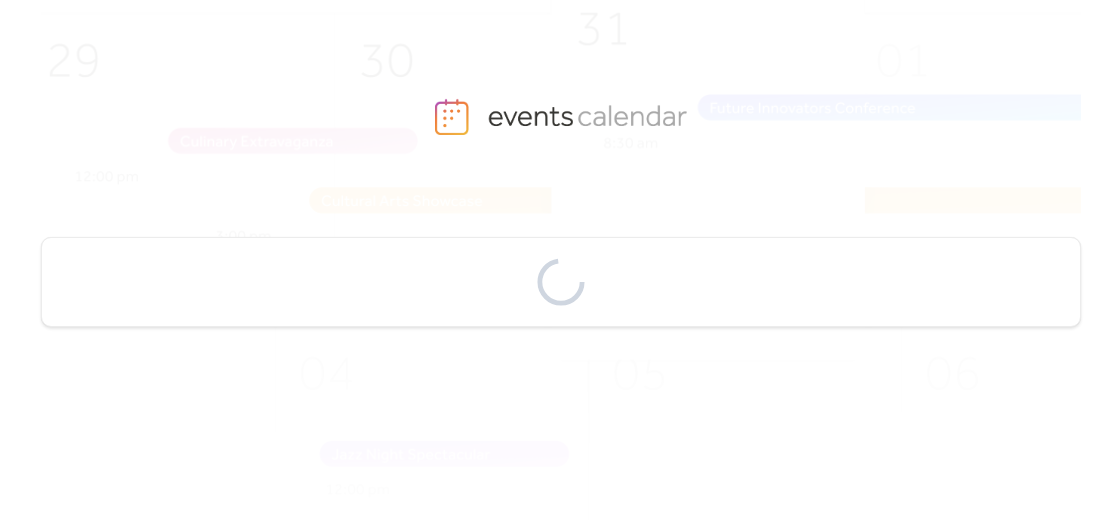 scroll, scrollTop: 0, scrollLeft: 0, axis: both 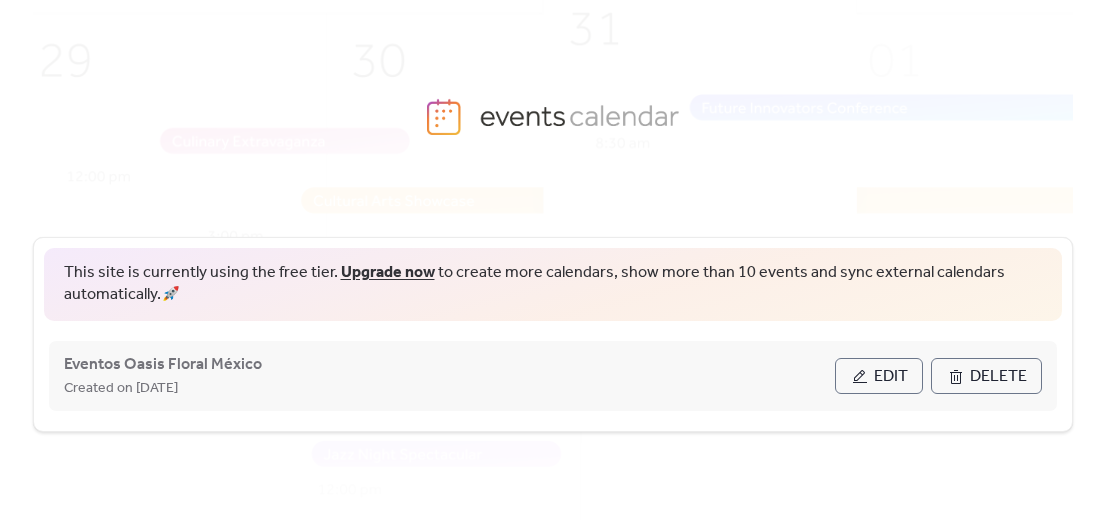 click on "Edit" at bounding box center [891, 377] 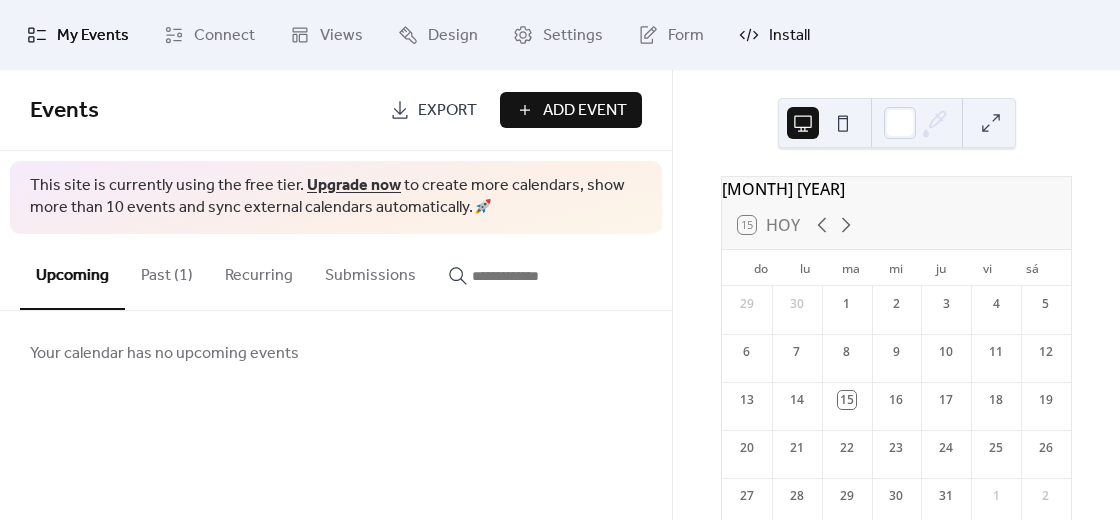 click on "Install" at bounding box center (789, 36) 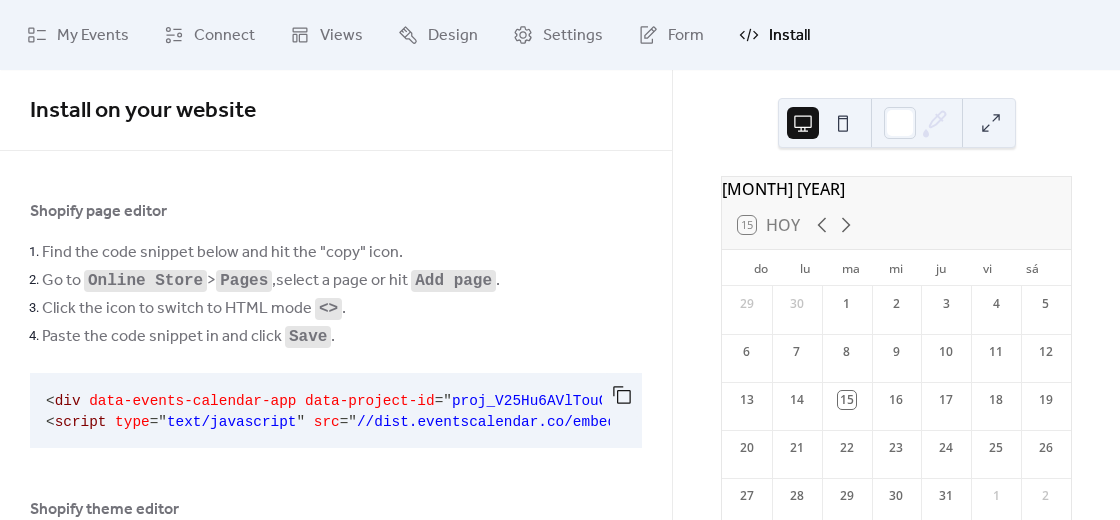 drag, startPoint x: 673, startPoint y: 272, endPoint x: 665, endPoint y: 284, distance: 14.422205 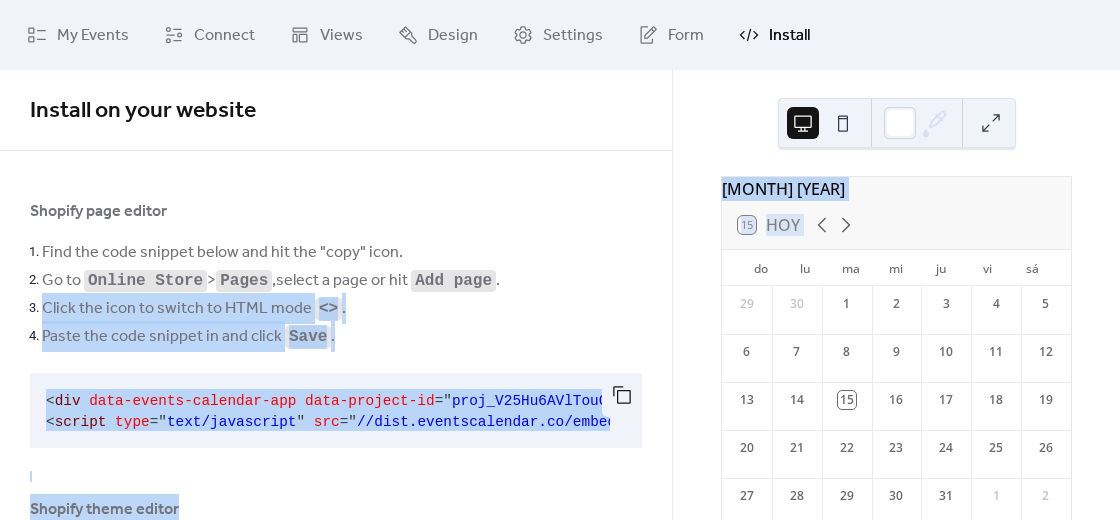 scroll, scrollTop: 217, scrollLeft: 0, axis: vertical 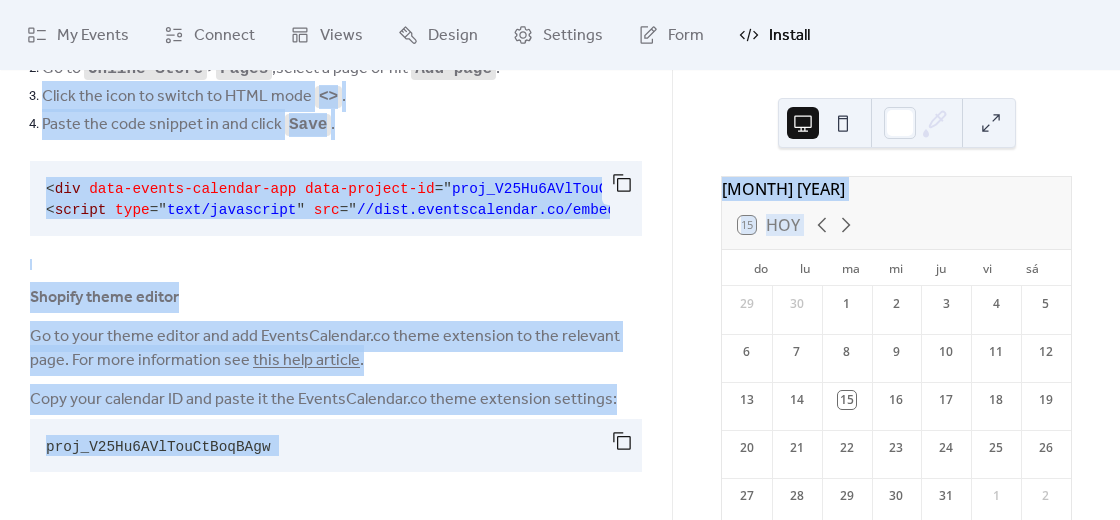 click on "Shopify theme editor" at bounding box center (336, 297) 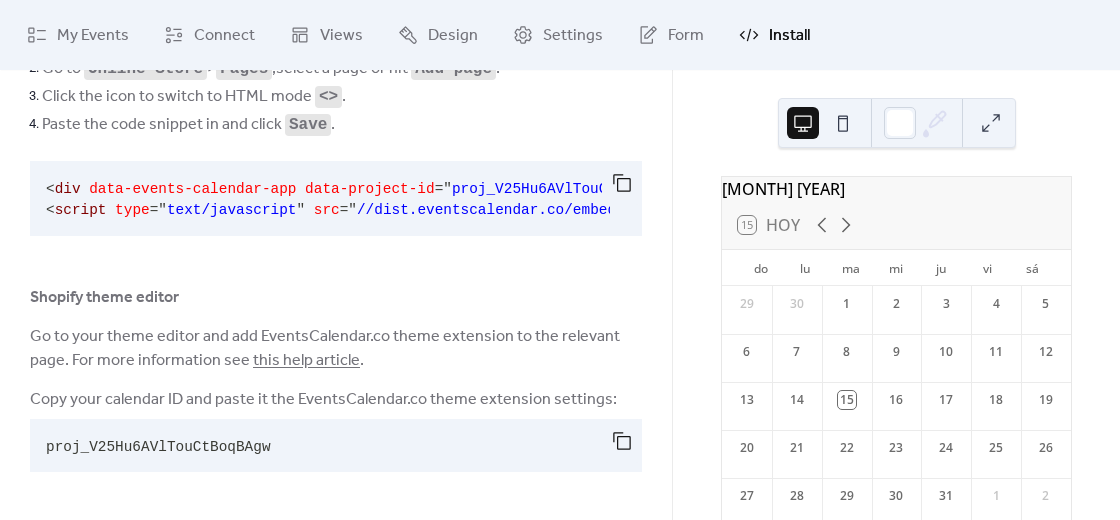 click on "proj_V25Hu6AVlTouCtBoqBAgw" at bounding box center (158, 447) 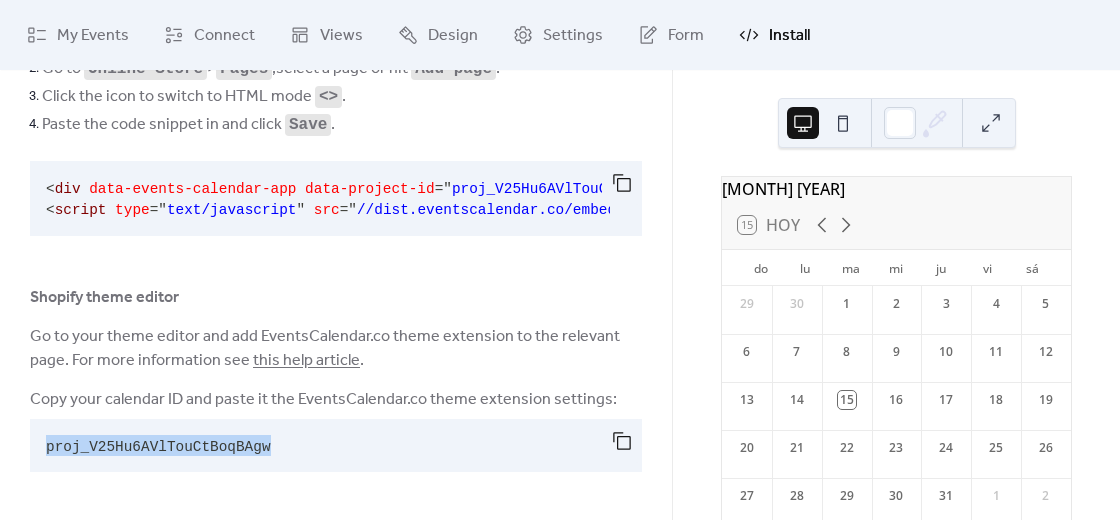 click on "proj_V25Hu6AVlTouCtBoqBAgw" at bounding box center (158, 447) 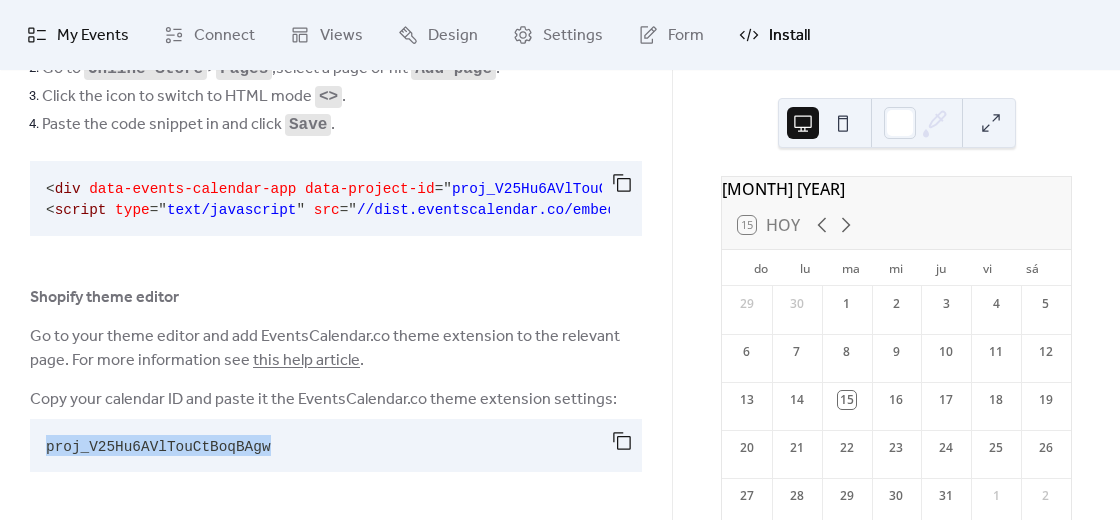 click on "My Events" at bounding box center (93, 36) 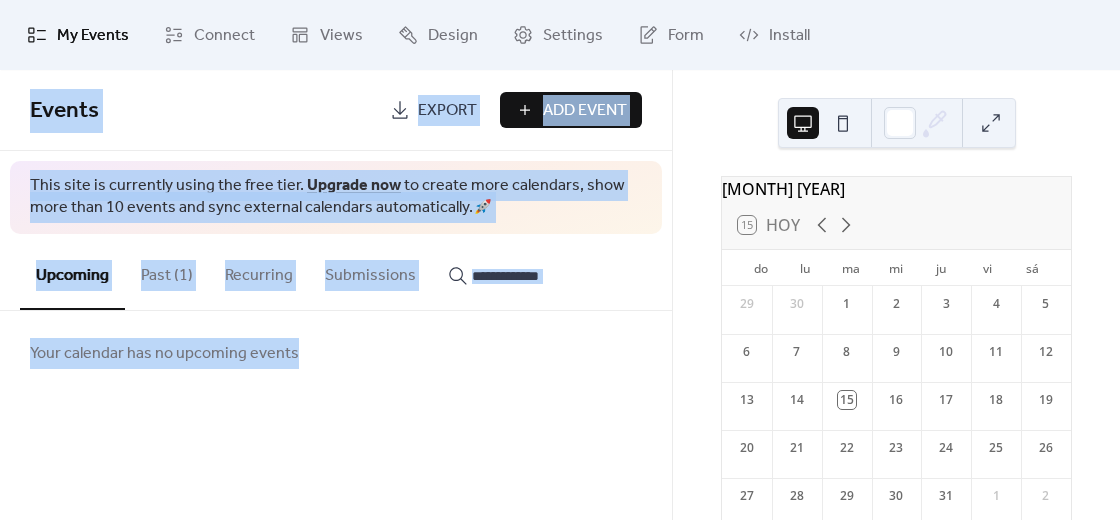 click on "Your calendar has no upcoming events" at bounding box center [336, 353] 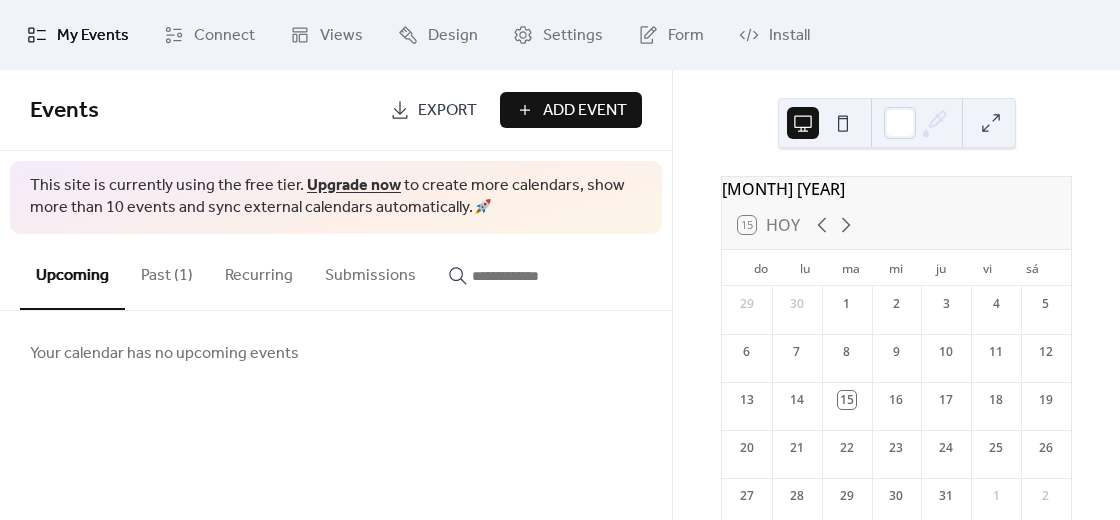click on "Add Event" at bounding box center [571, 110] 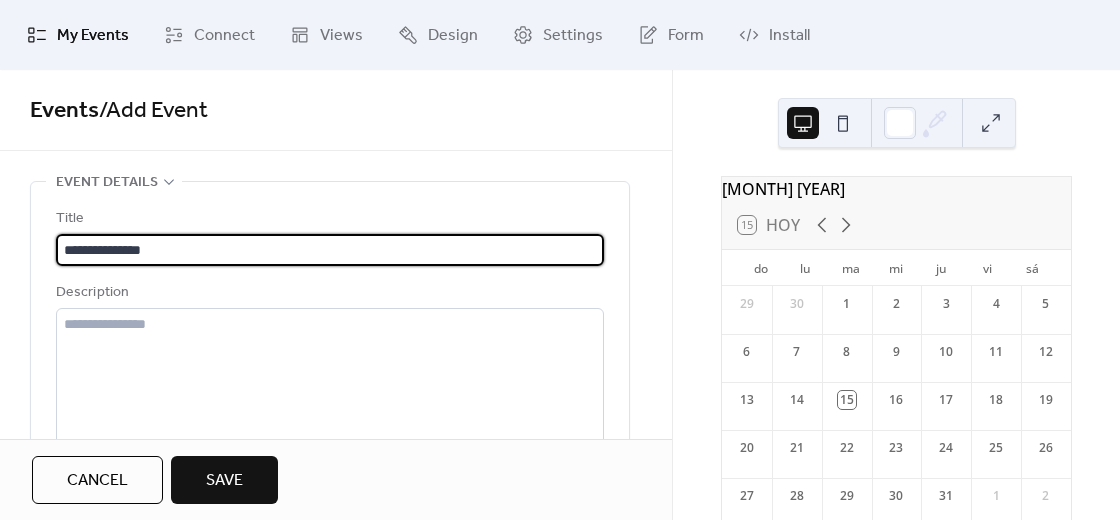 type on "**********" 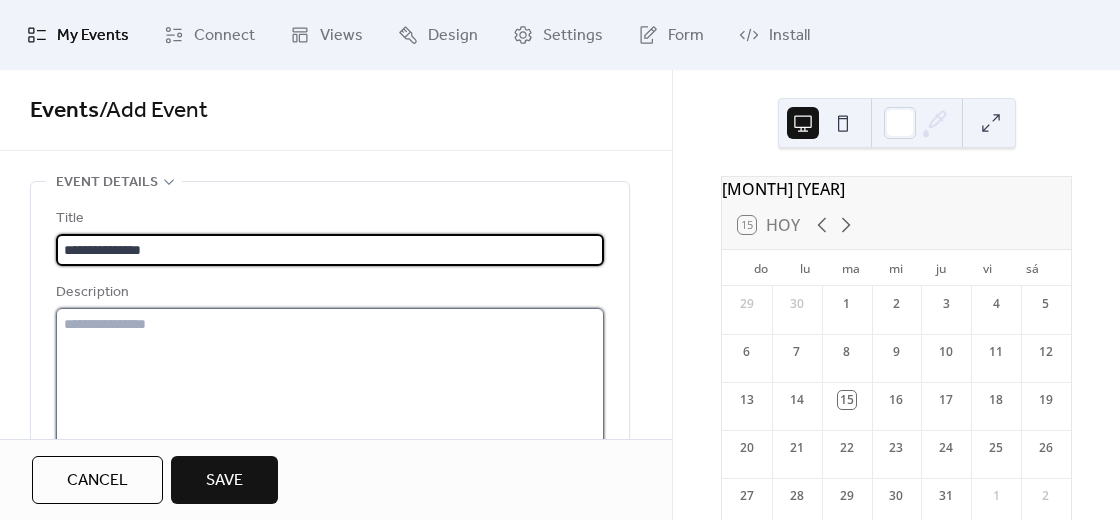 click at bounding box center [330, 384] 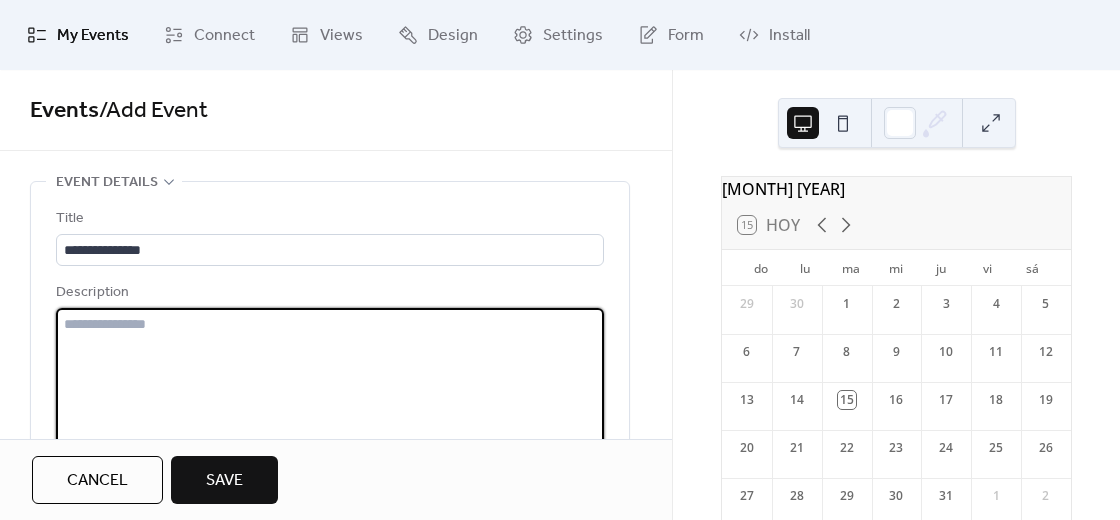 click at bounding box center [330, 384] 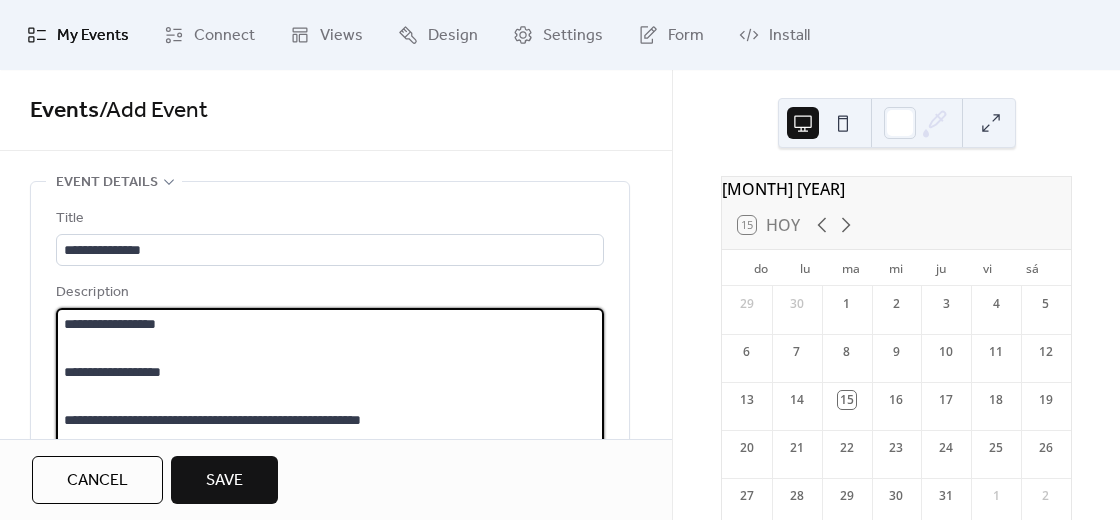 scroll, scrollTop: 789, scrollLeft: 0, axis: vertical 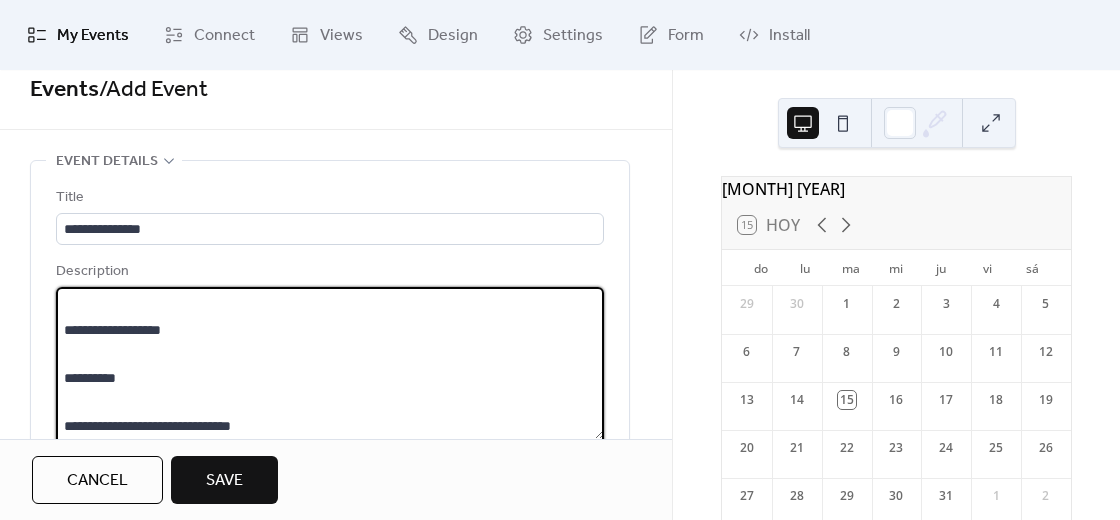 click on "**********" at bounding box center (330, 363) 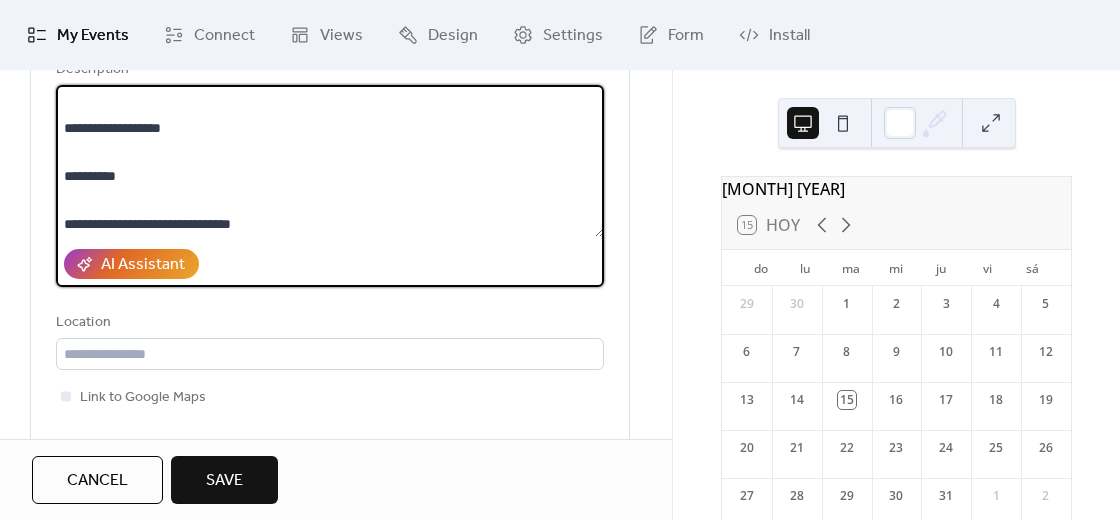 scroll, scrollTop: 211, scrollLeft: 0, axis: vertical 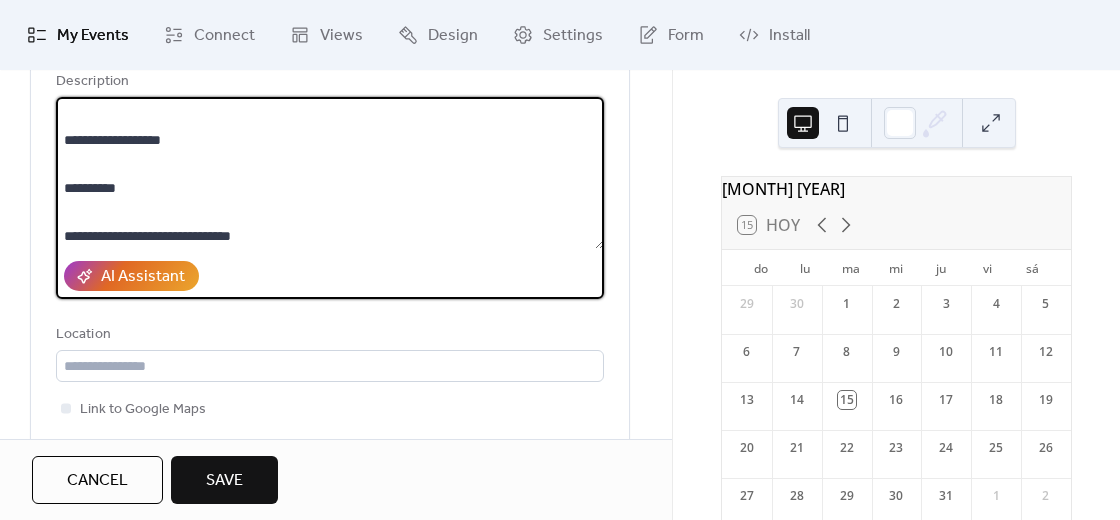 click on "**********" at bounding box center (330, 173) 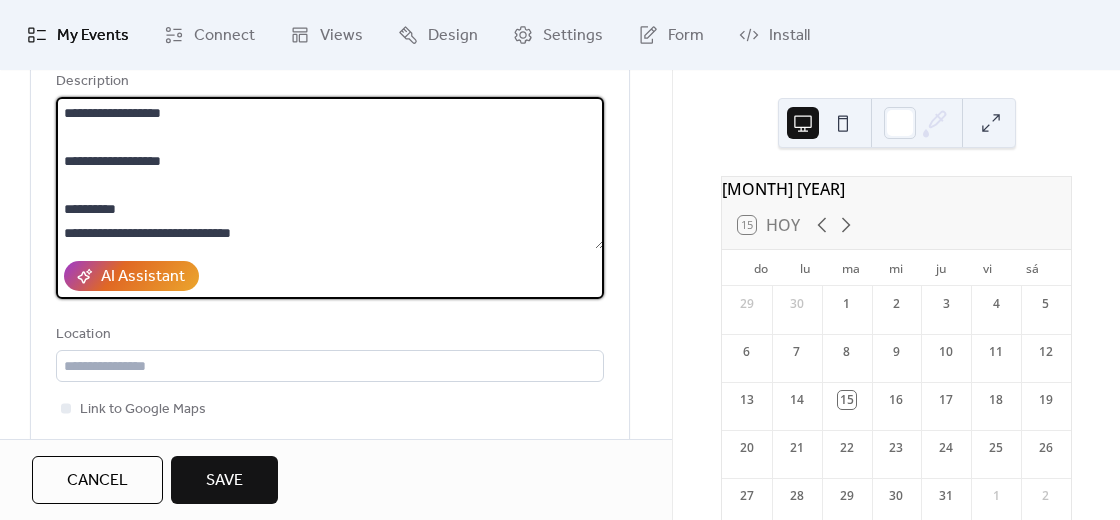 scroll, scrollTop: 768, scrollLeft: 0, axis: vertical 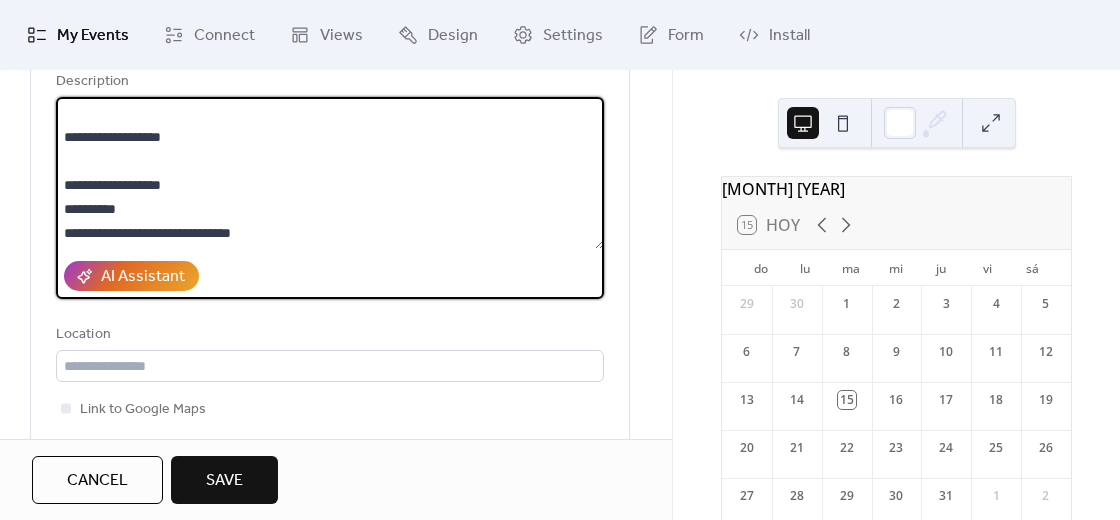 click on "**********" at bounding box center (330, 173) 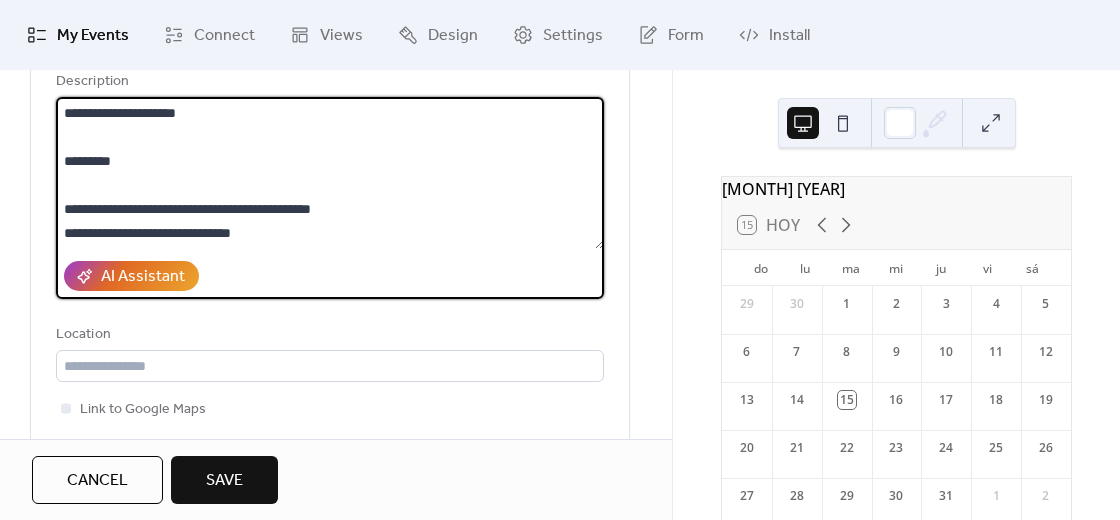 scroll, scrollTop: 672, scrollLeft: 0, axis: vertical 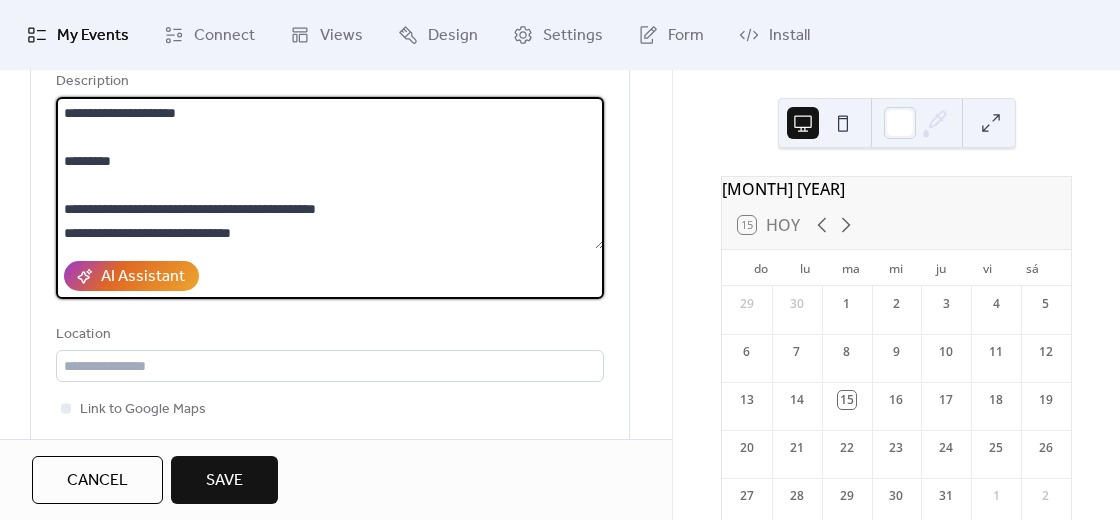 click on "**********" at bounding box center [330, 173] 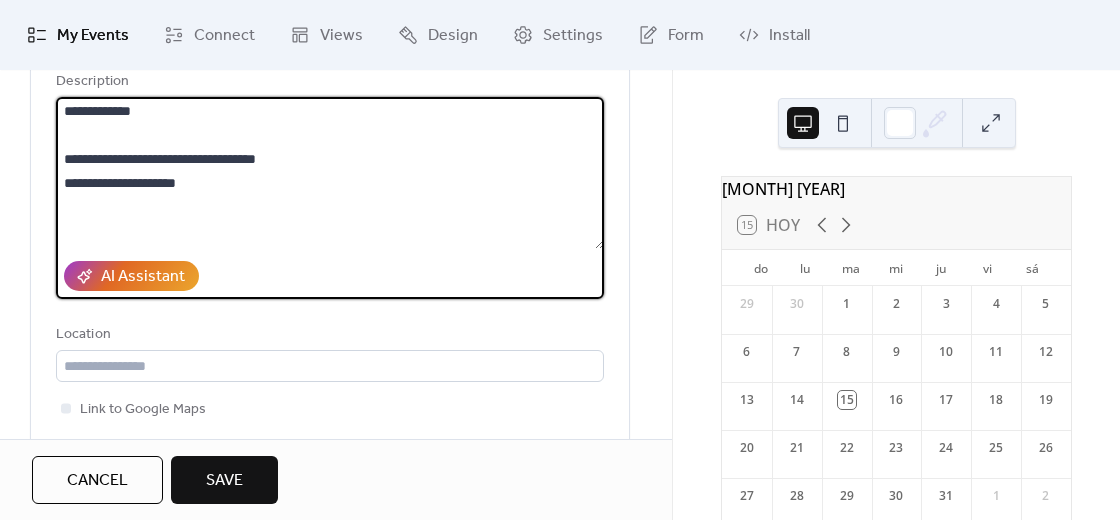scroll, scrollTop: 554, scrollLeft: 0, axis: vertical 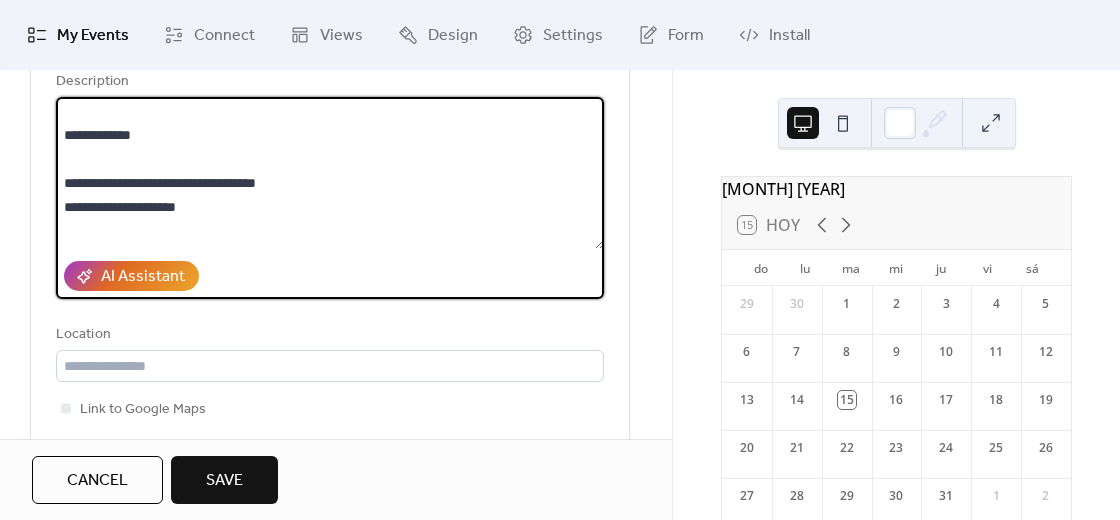 click on "**********" at bounding box center (330, 173) 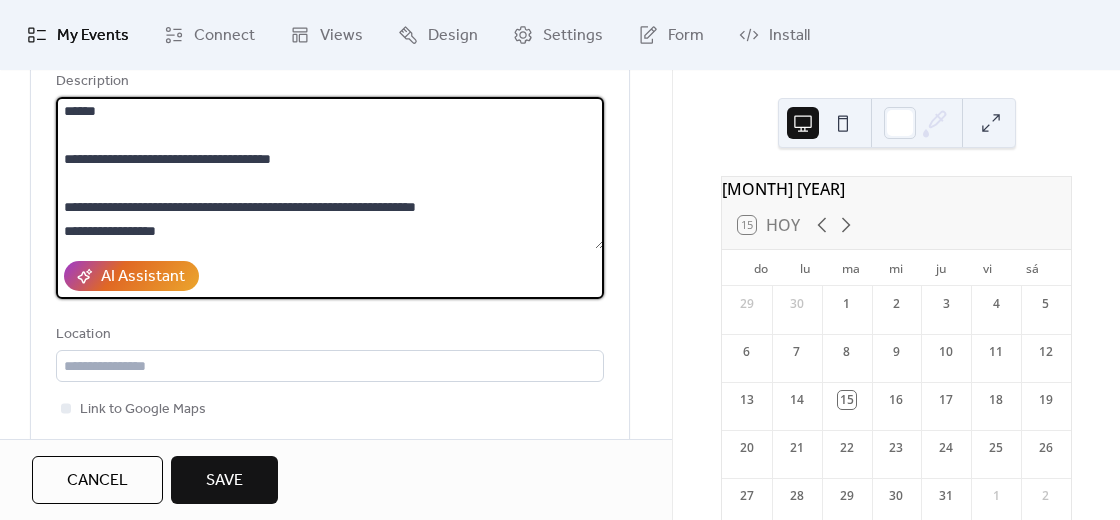 scroll, scrollTop: 266, scrollLeft: 0, axis: vertical 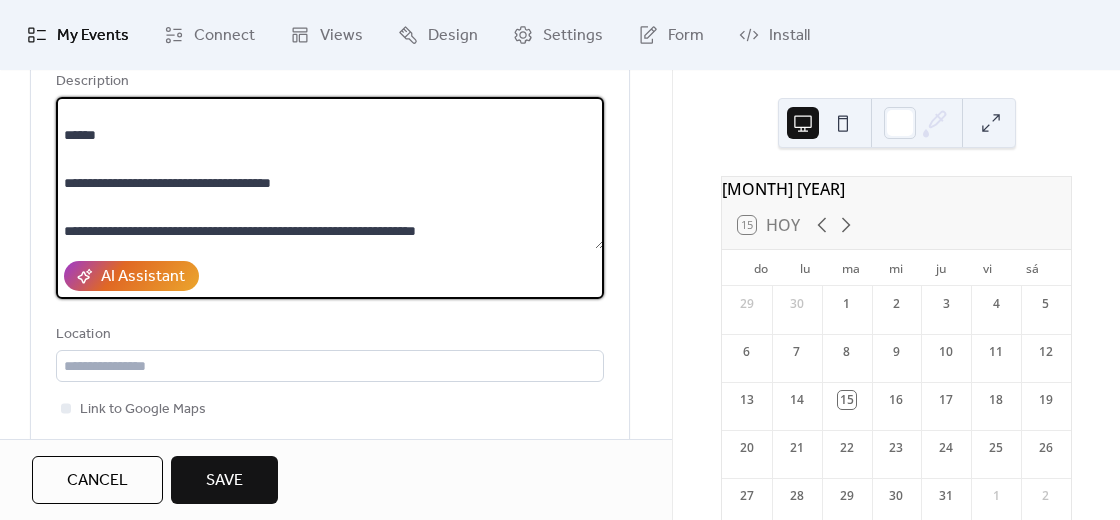 click on "**********" at bounding box center [330, 173] 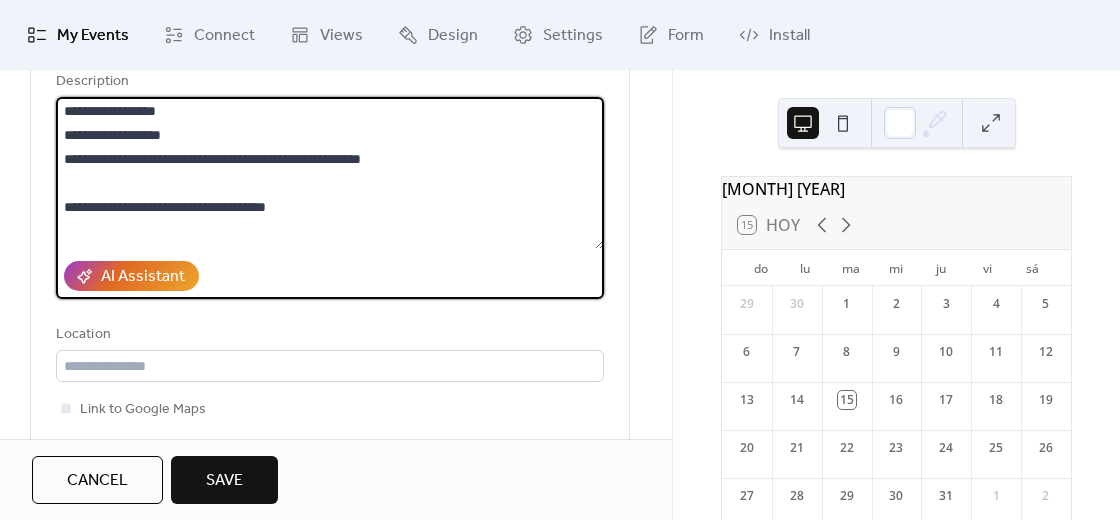 scroll, scrollTop: 0, scrollLeft: 0, axis: both 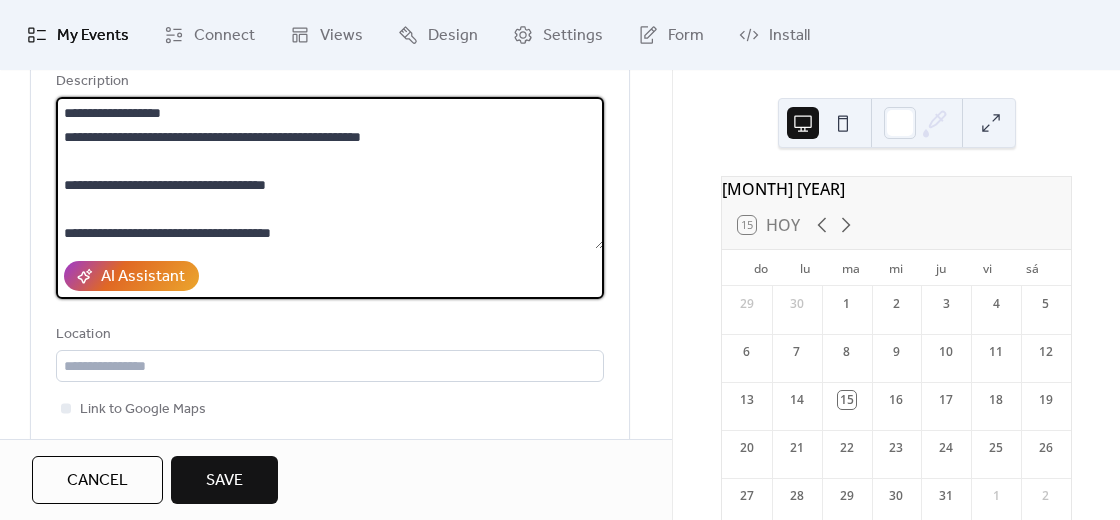 click on "**********" at bounding box center [330, 173] 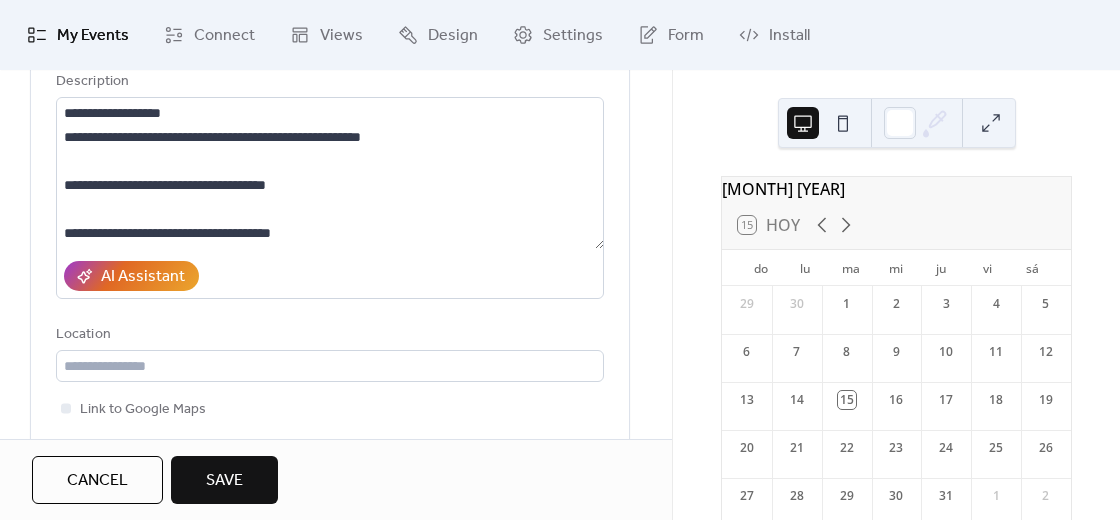 click on "**********" at bounding box center (330, 245) 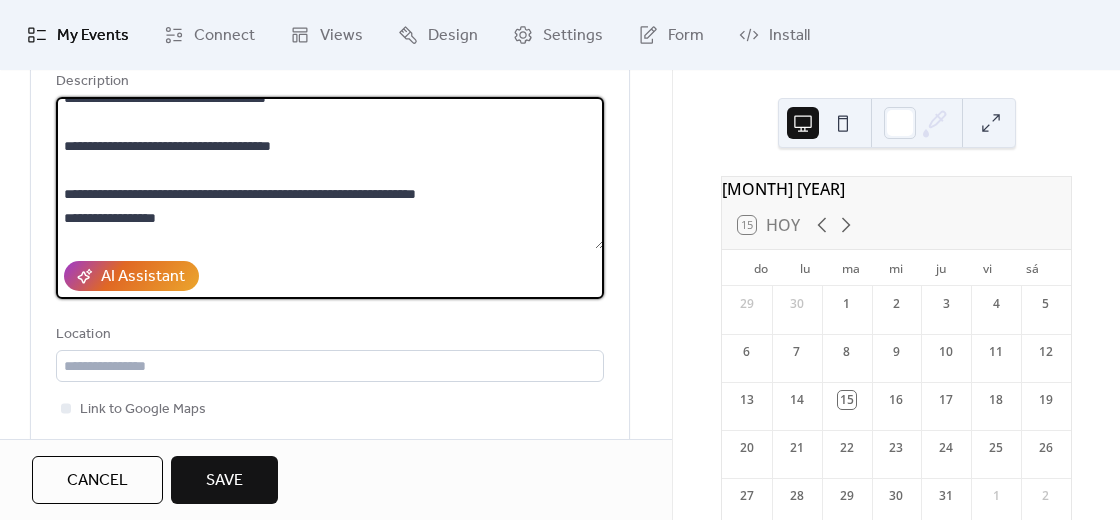 scroll, scrollTop: 67, scrollLeft: 0, axis: vertical 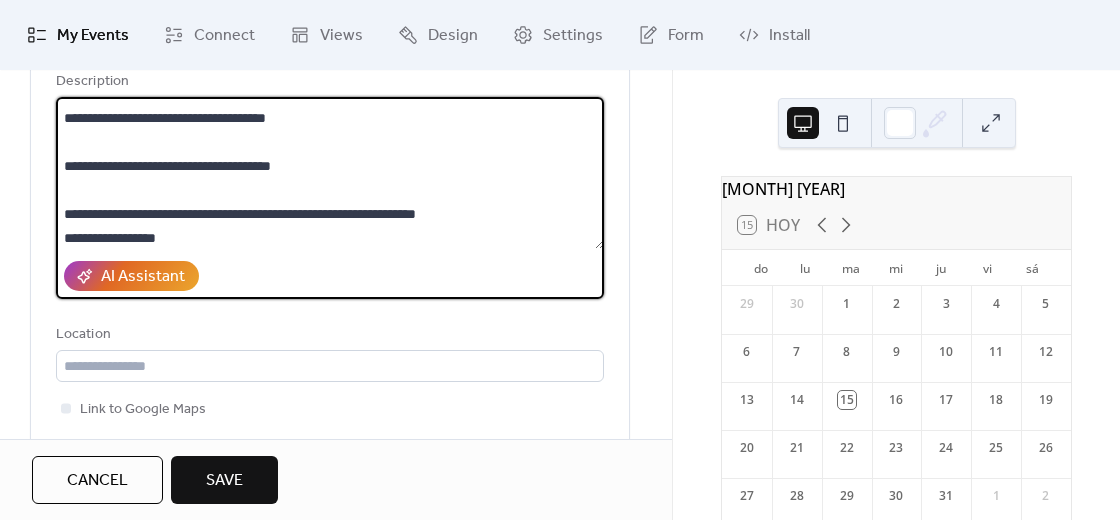 click on "**********" at bounding box center (330, 173) 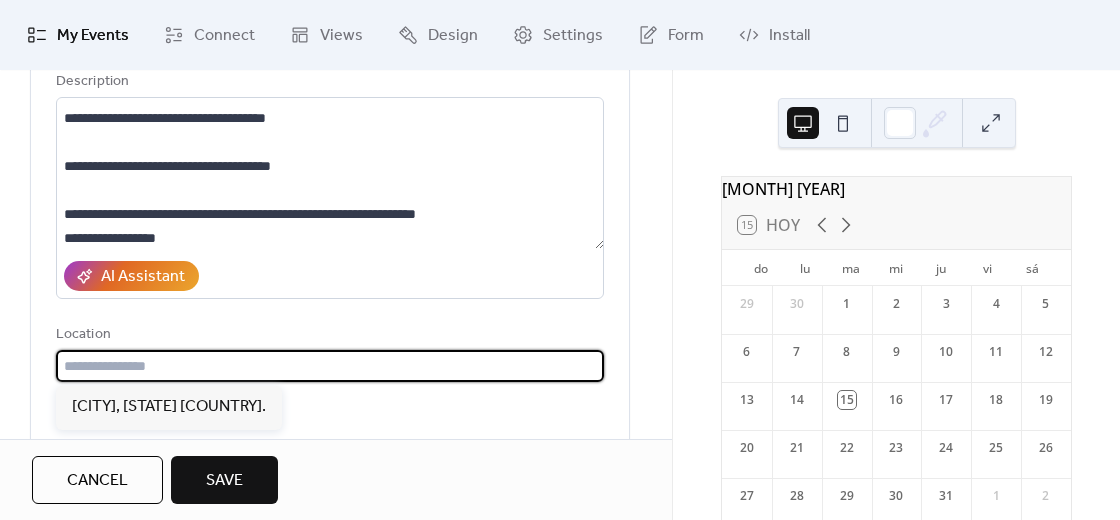 click at bounding box center (330, 366) 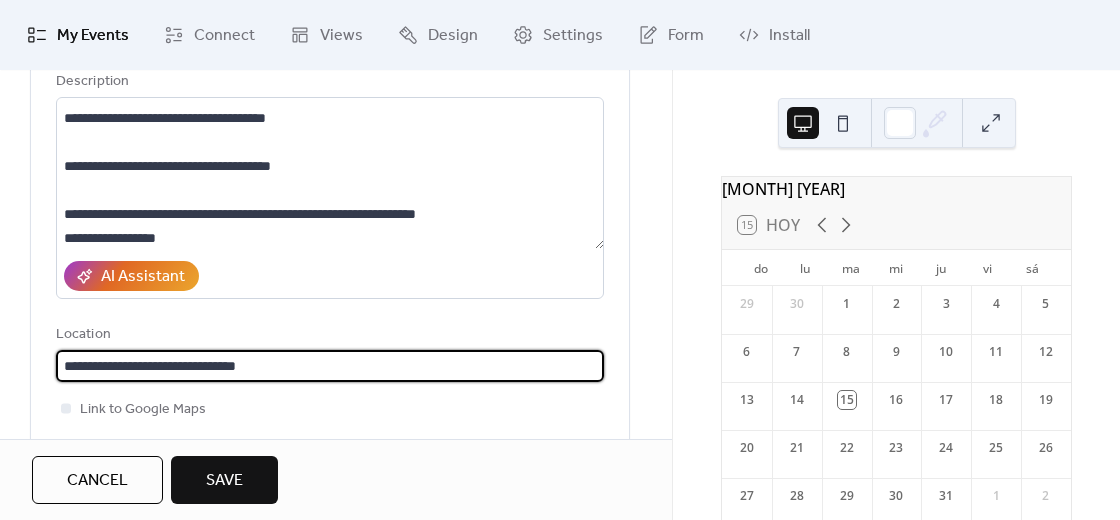 click on "**********" at bounding box center (330, 366) 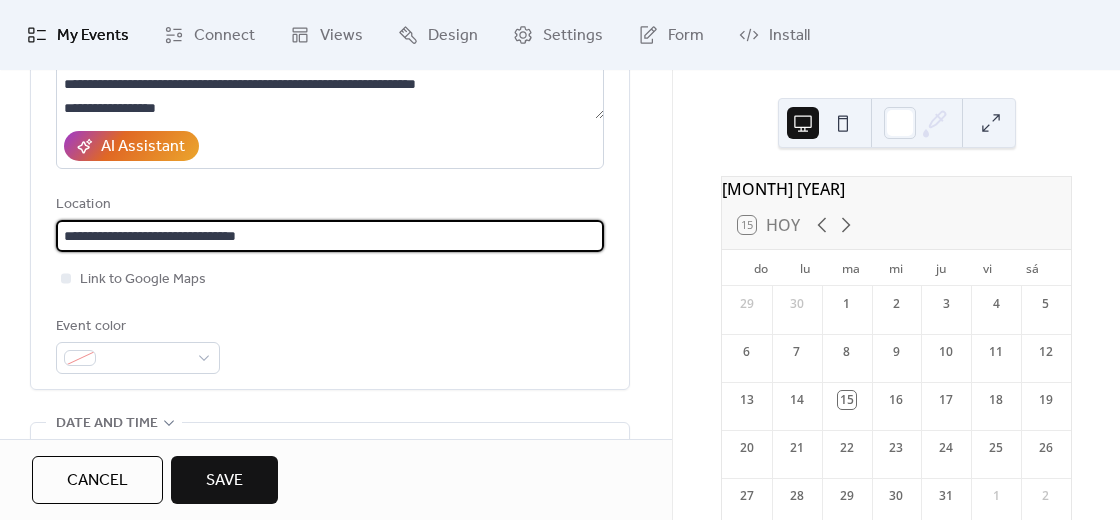 scroll, scrollTop: 390, scrollLeft: 0, axis: vertical 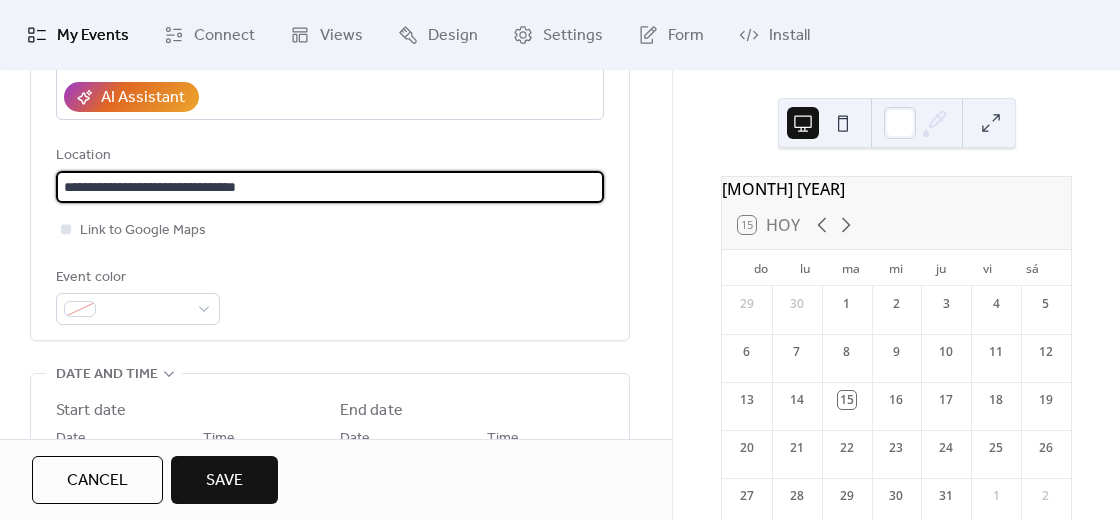 type on "**********" 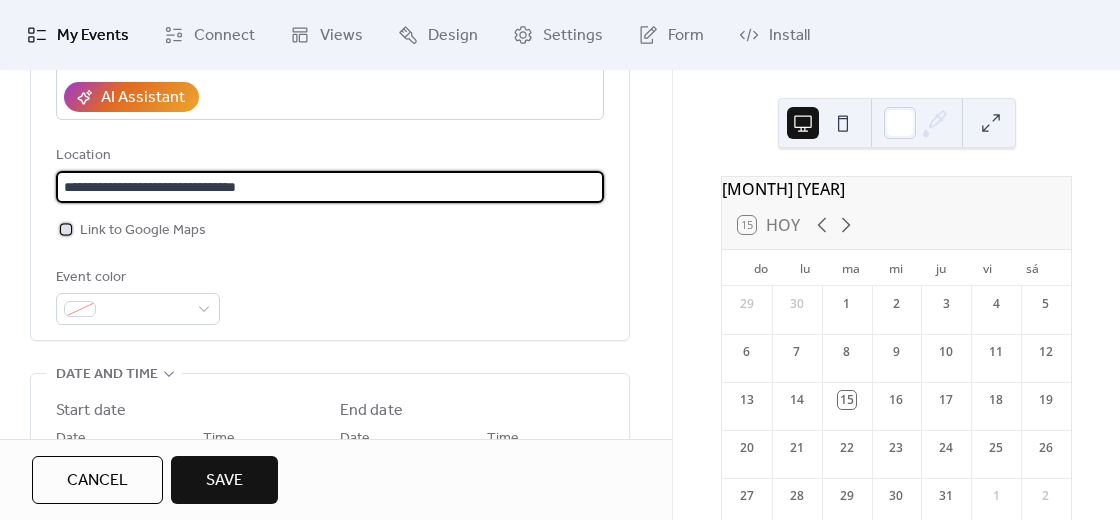 click at bounding box center [66, 229] 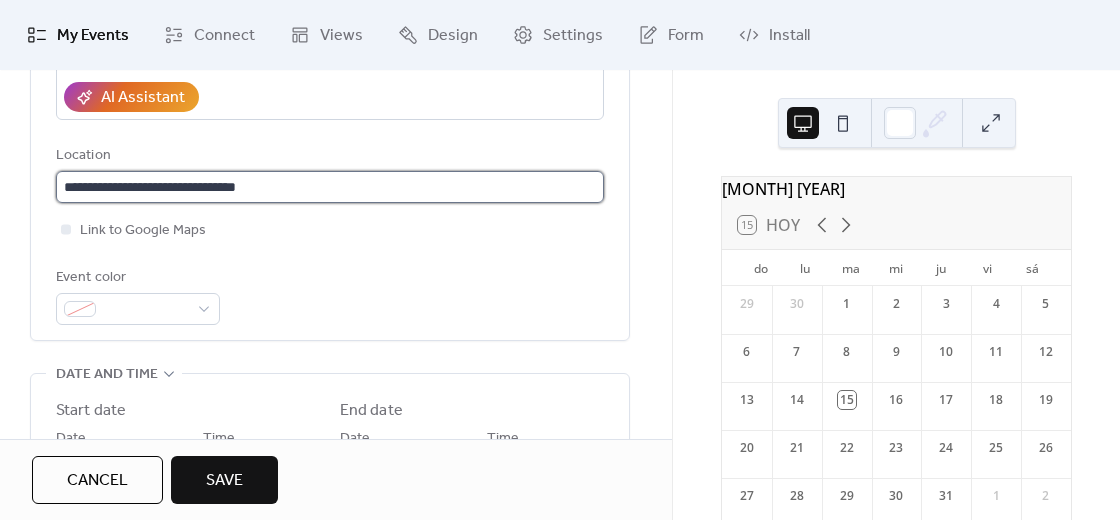 click on "**********" at bounding box center (330, 187) 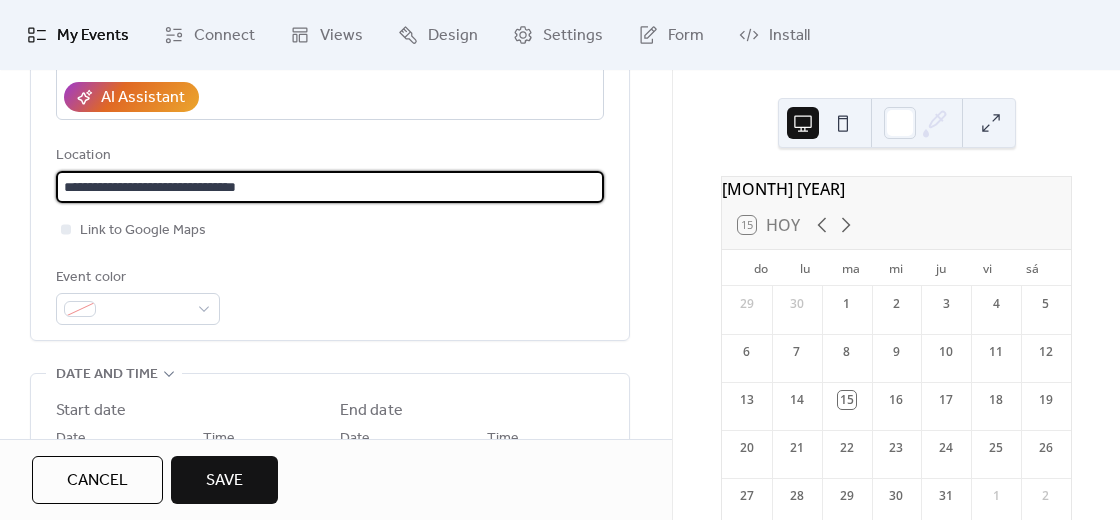click on "**********" at bounding box center [330, 187] 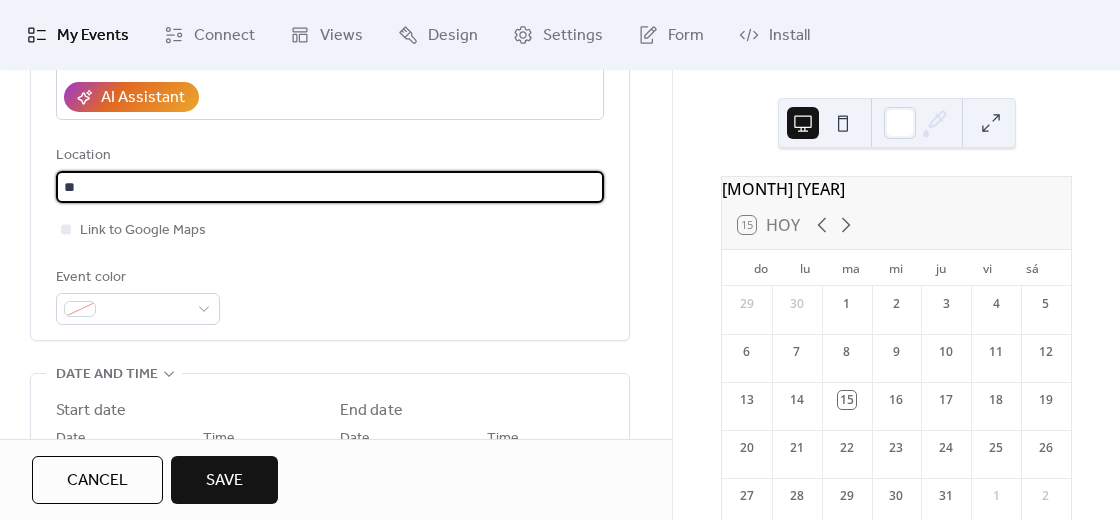 type on "*" 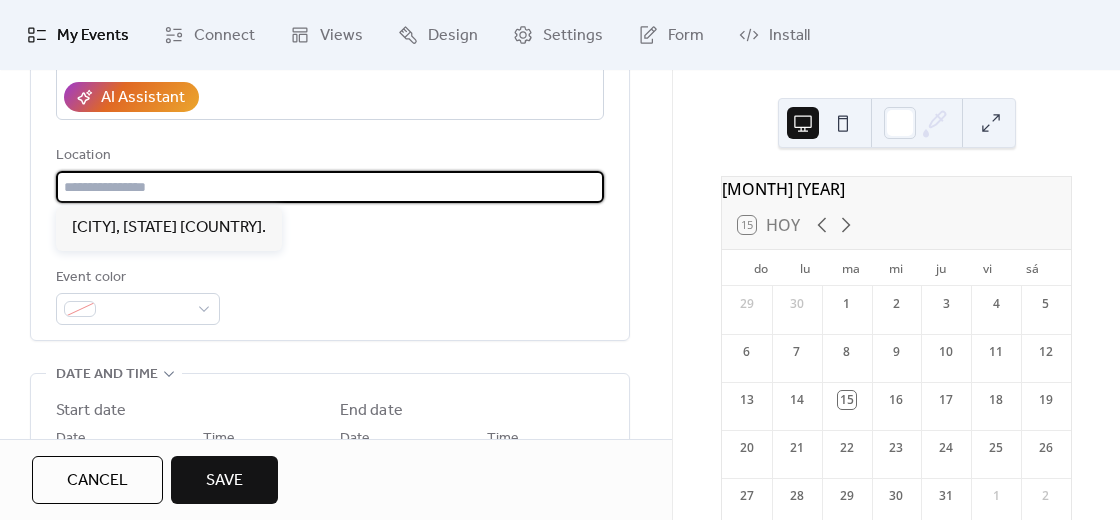 paste on "**********" 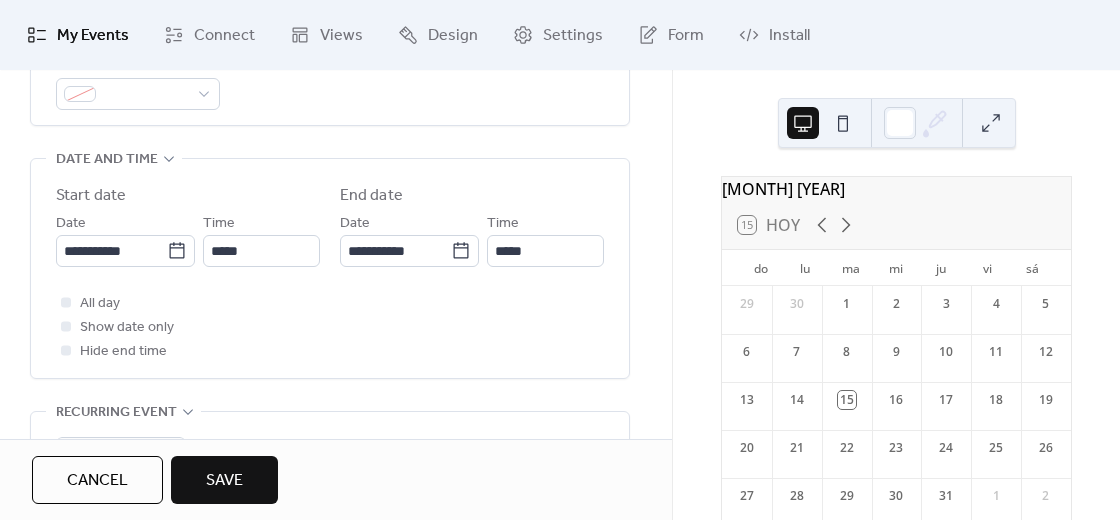 scroll, scrollTop: 617, scrollLeft: 0, axis: vertical 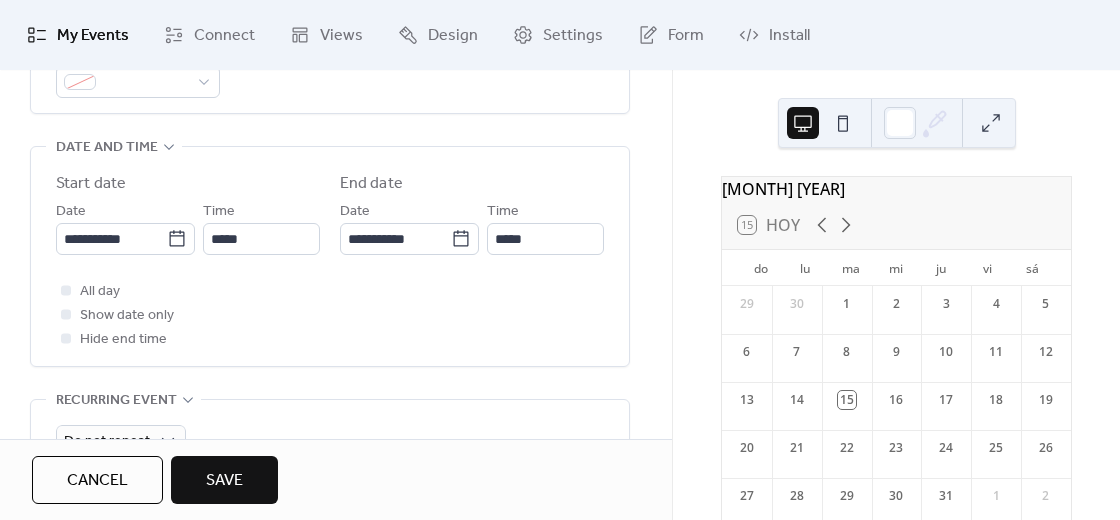 type on "**********" 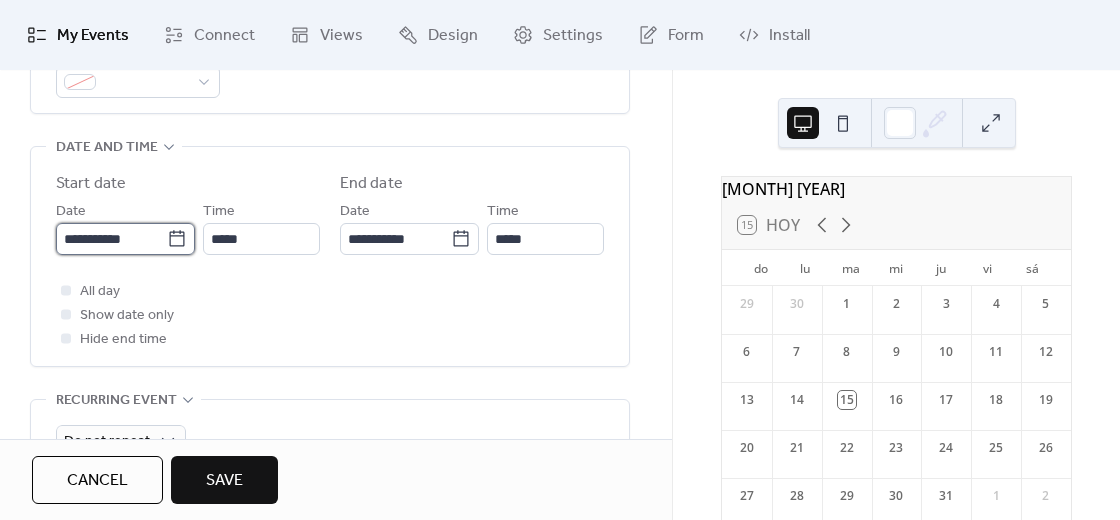 type 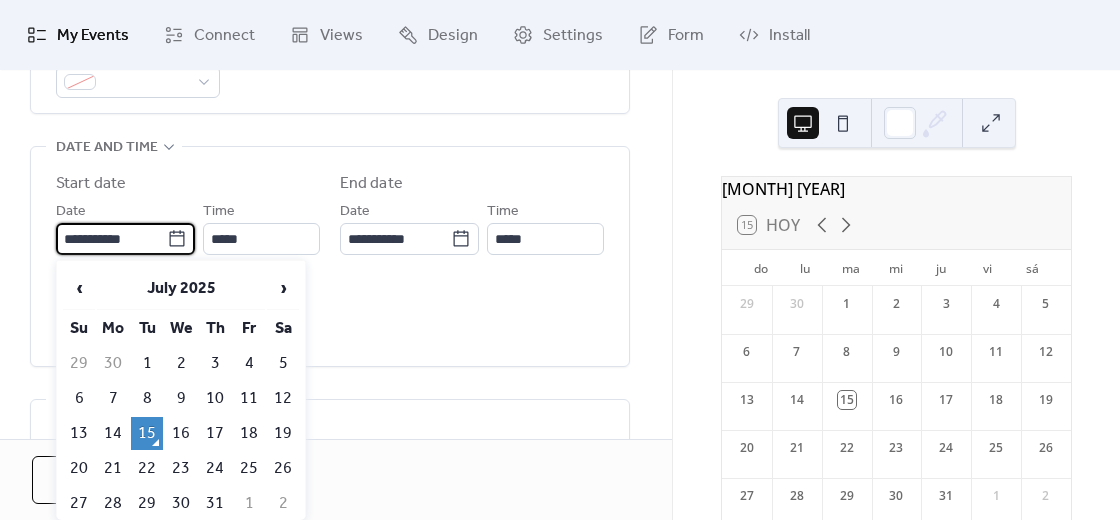 click on "**********" at bounding box center [111, 239] 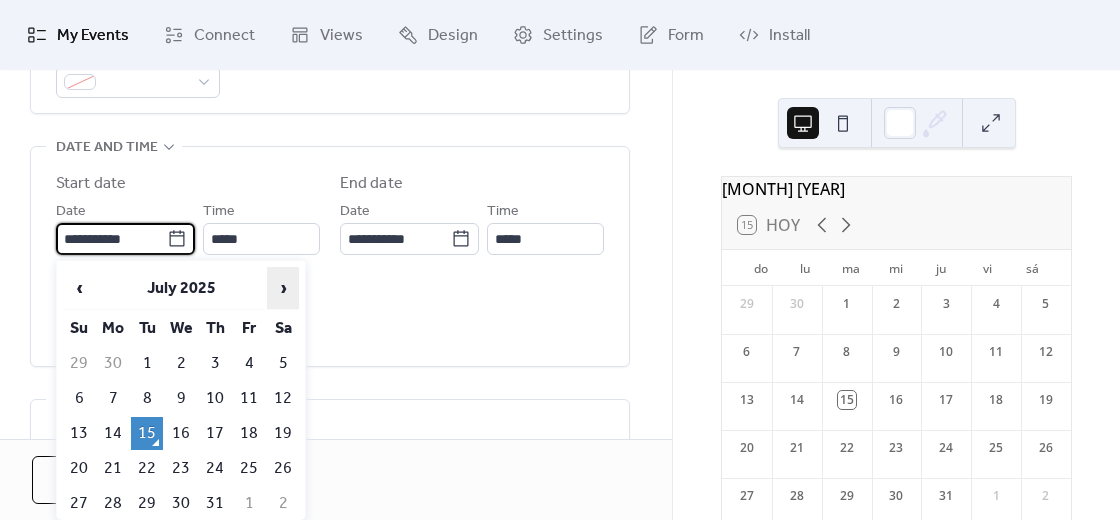 click on "›" at bounding box center [283, 288] 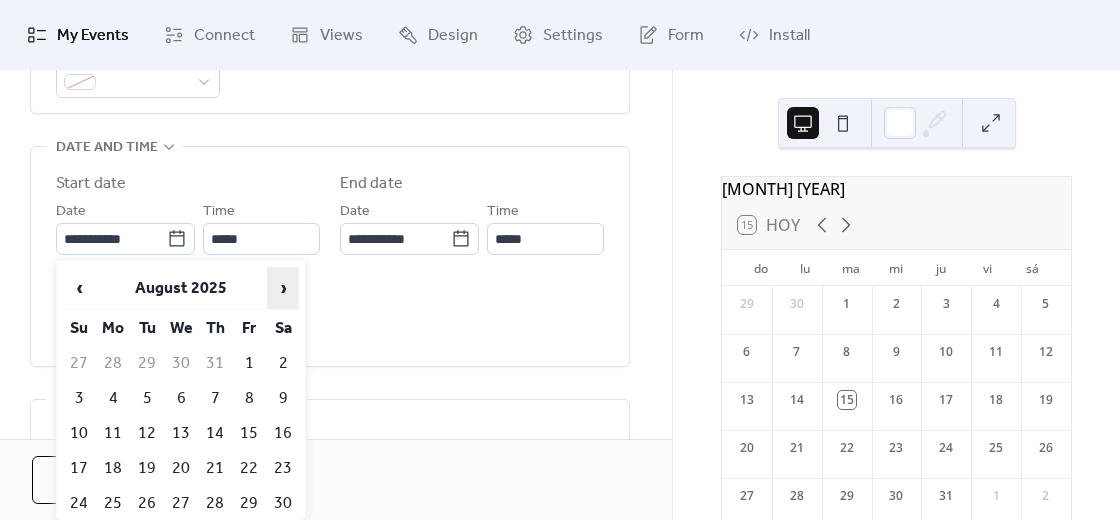 click on "›" at bounding box center (283, 288) 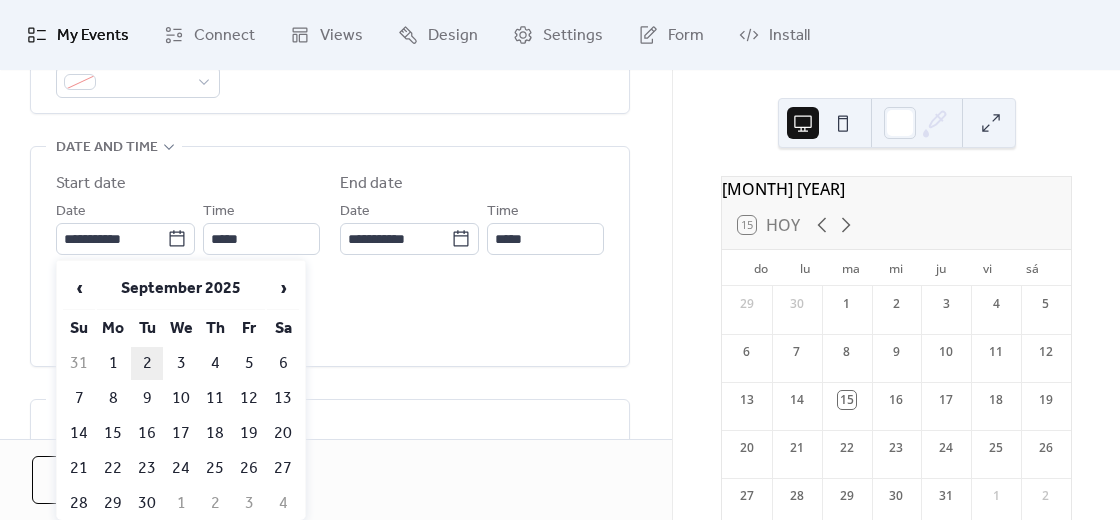 click on "2" at bounding box center (147, 363) 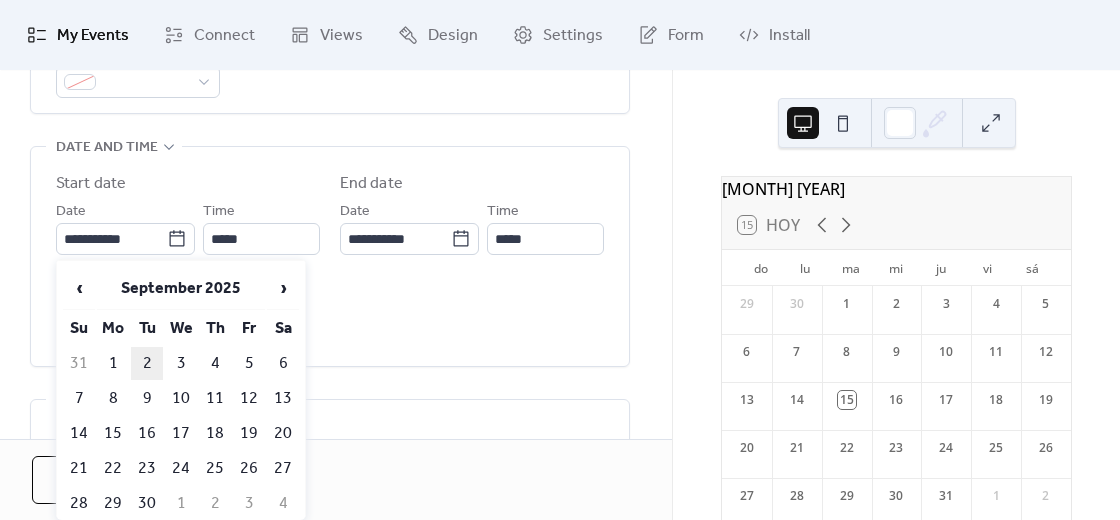 type on "**********" 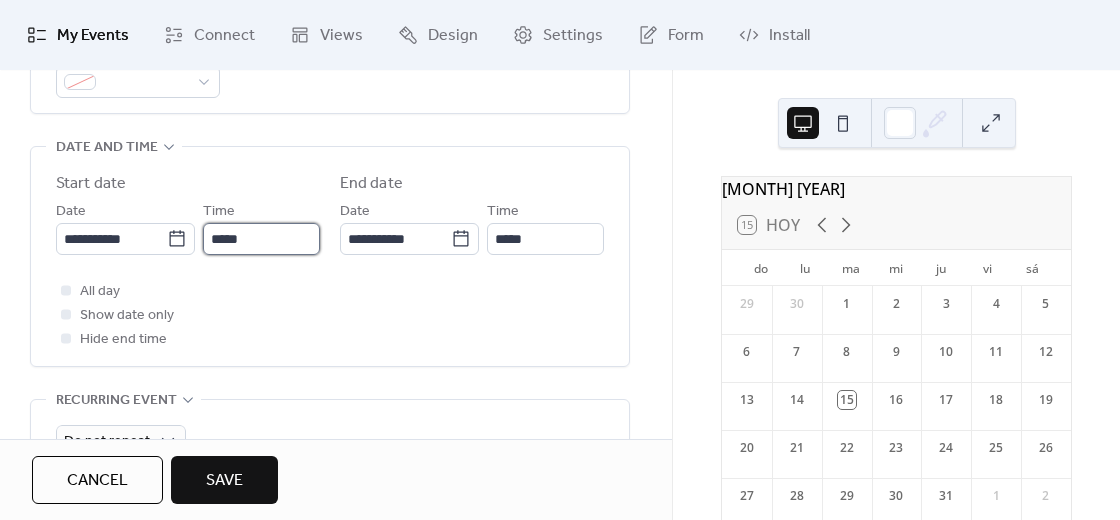 click on "*****" at bounding box center [261, 239] 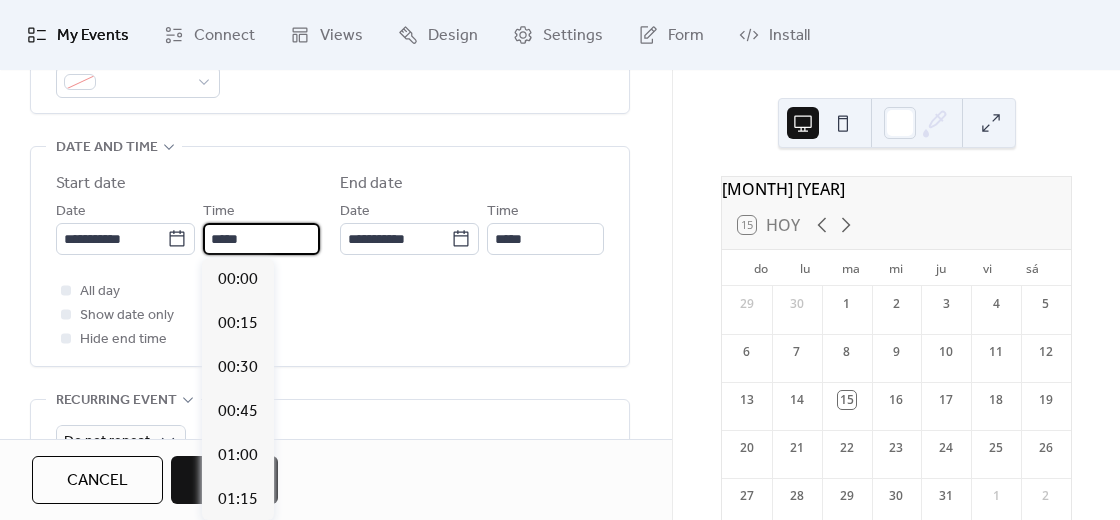 scroll, scrollTop: 2160, scrollLeft: 0, axis: vertical 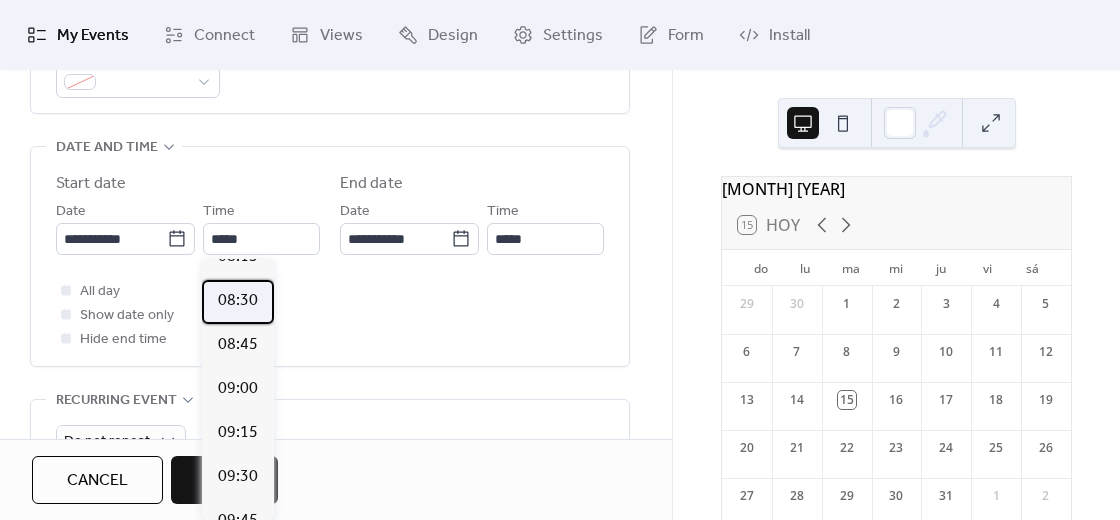 click on "08:30" at bounding box center (238, 301) 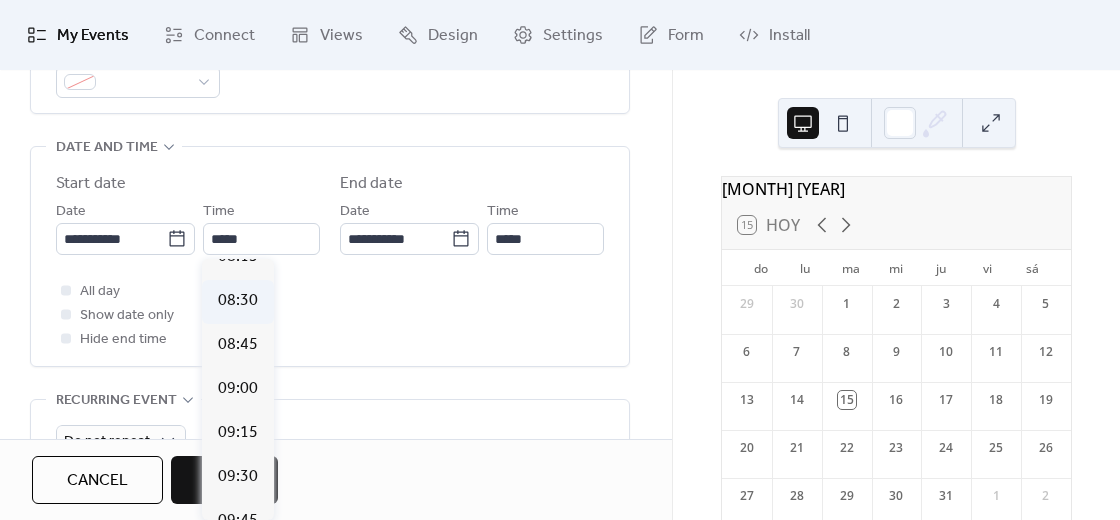 type on "*****" 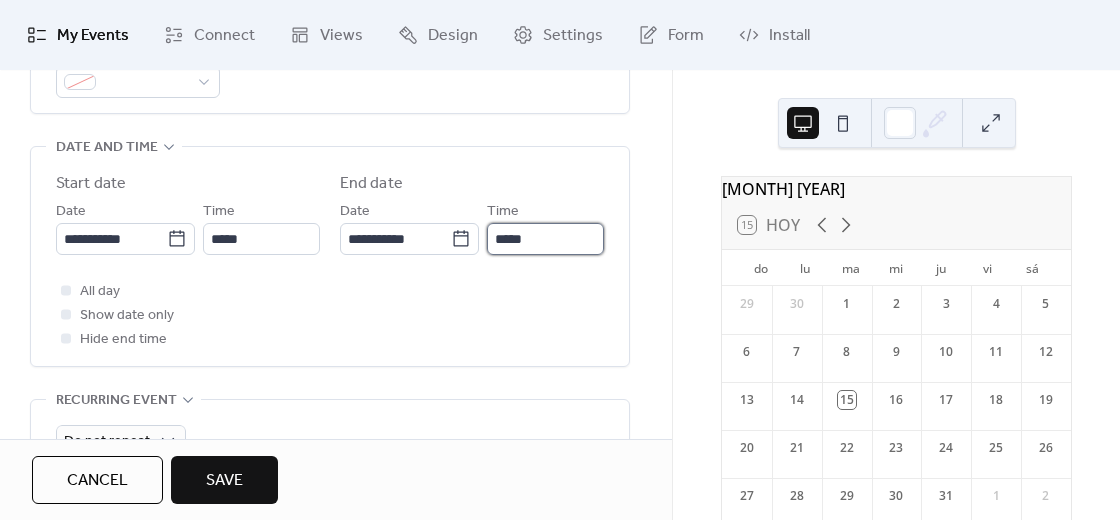 click on "*****" at bounding box center [545, 239] 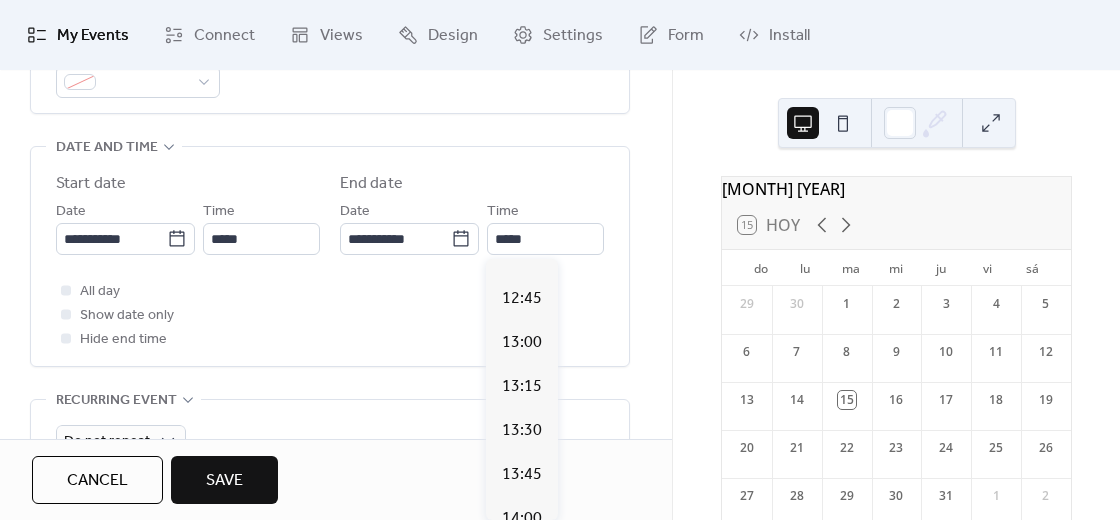 scroll, scrollTop: 914, scrollLeft: 0, axis: vertical 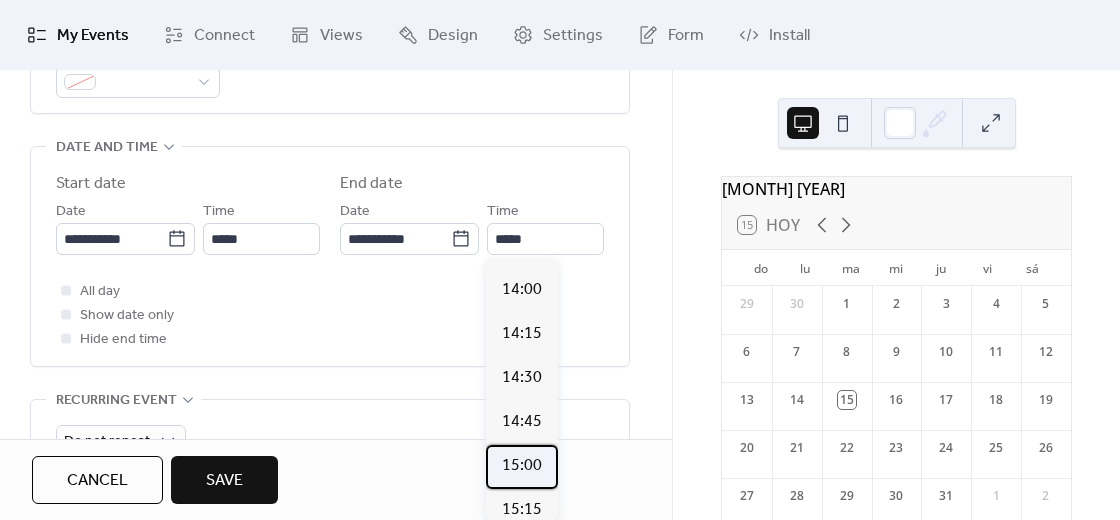 click on "15:00" at bounding box center (522, 466) 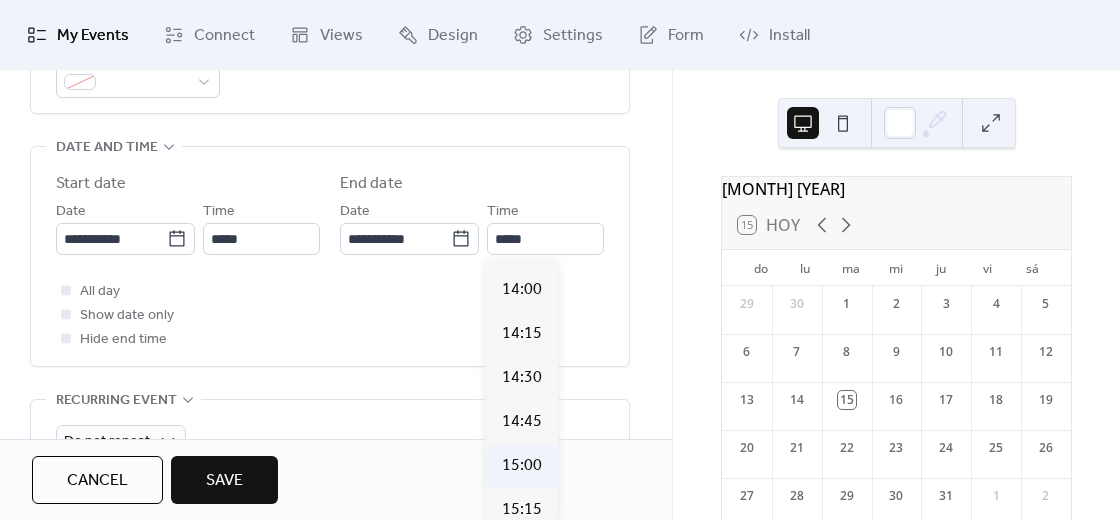 type on "*****" 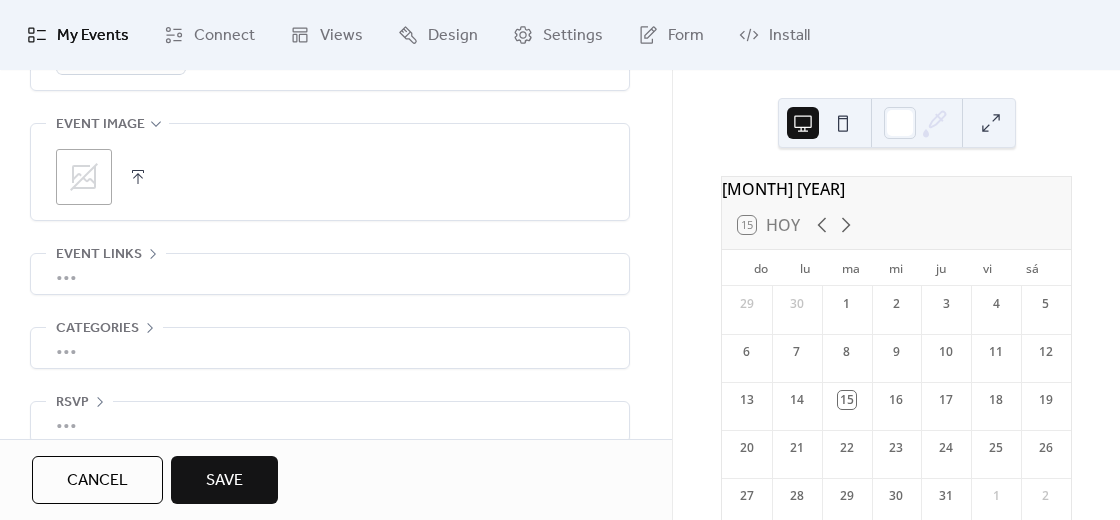 scroll, scrollTop: 1002, scrollLeft: 0, axis: vertical 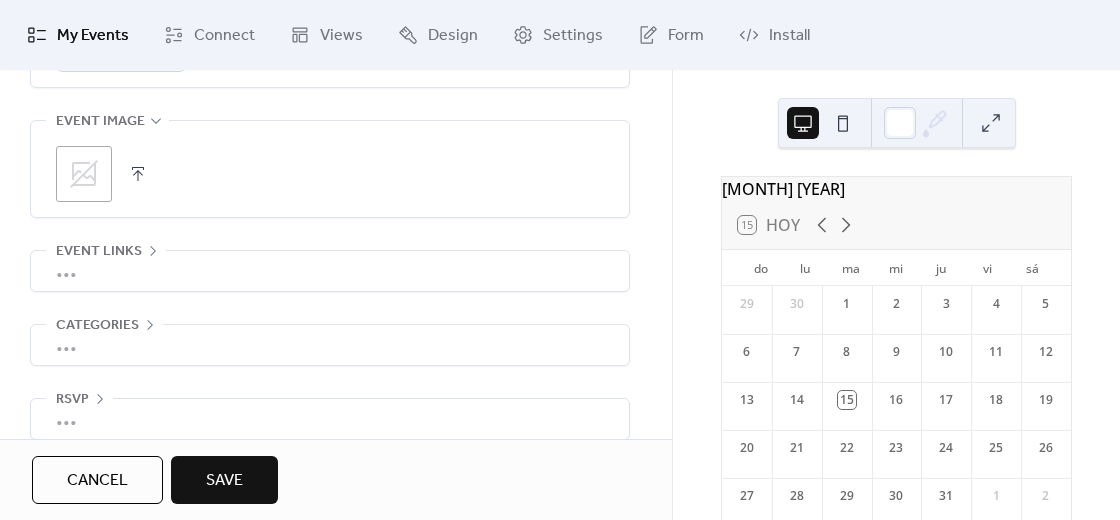 click 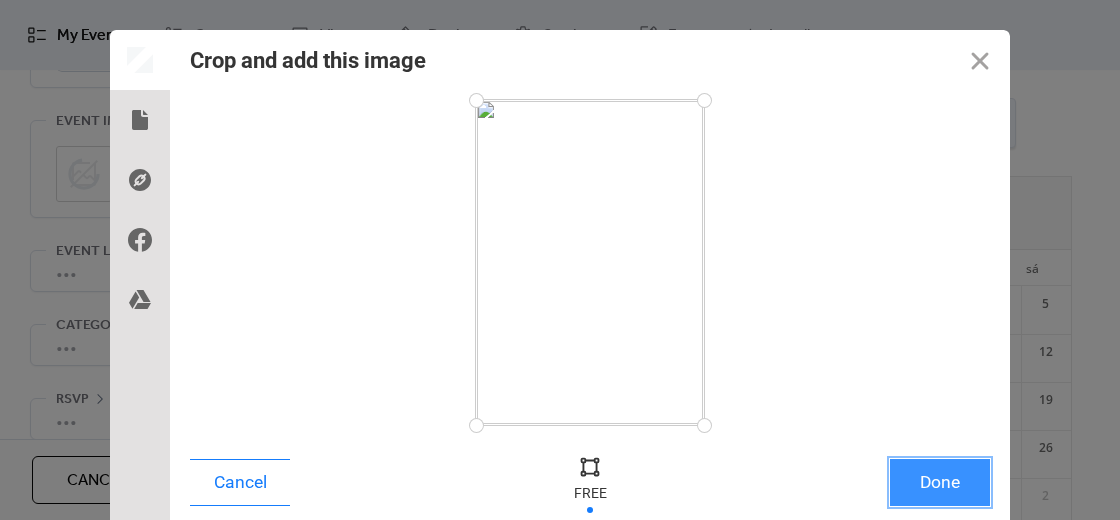 click on "Done" at bounding box center (940, 482) 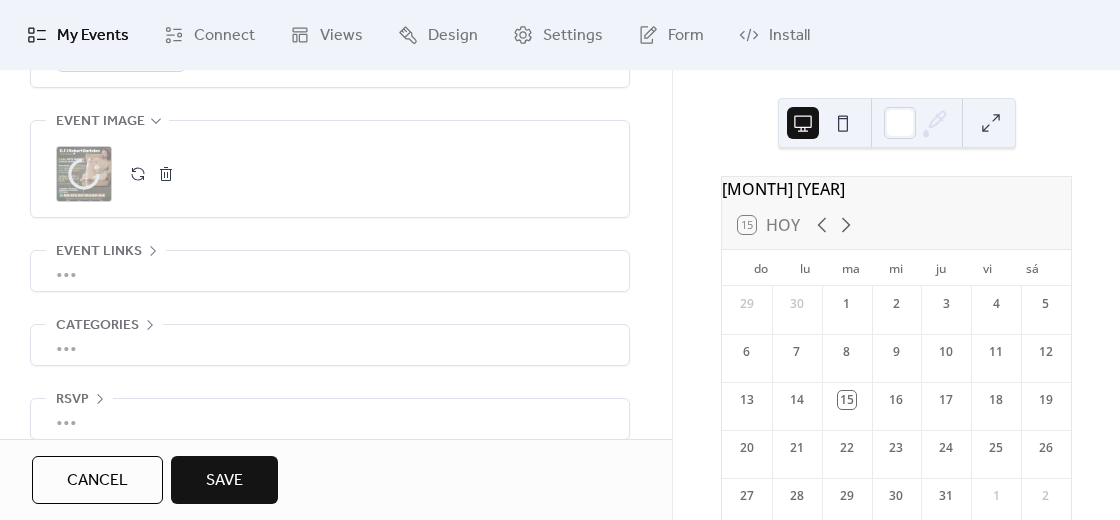 scroll, scrollTop: 1029, scrollLeft: 0, axis: vertical 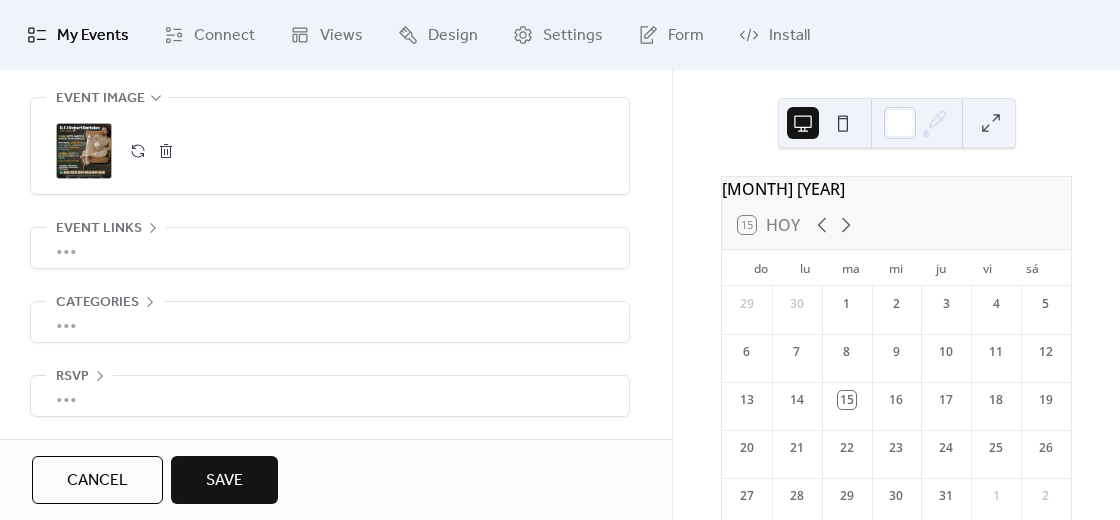 click on "•••" at bounding box center [330, 322] 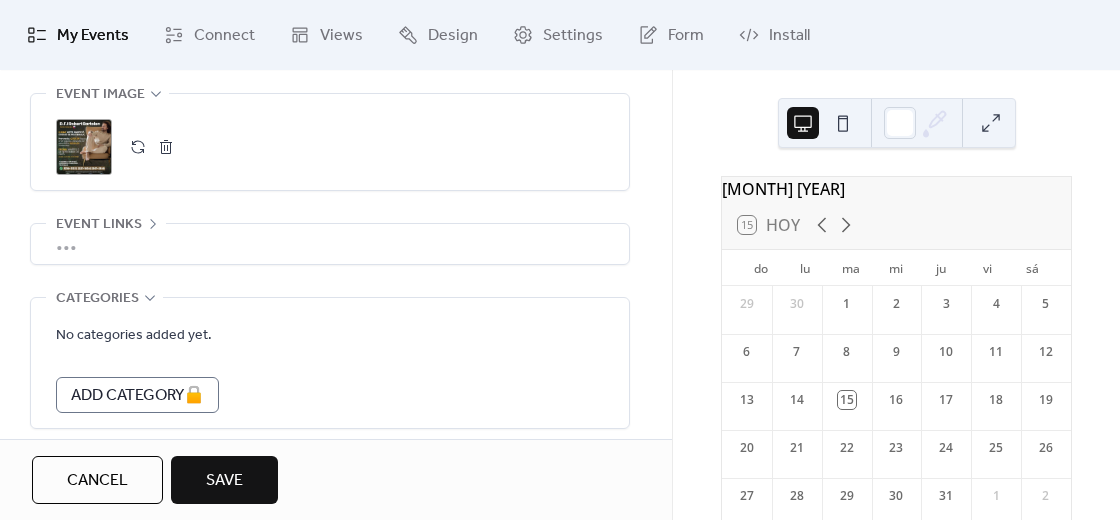click on "Save" at bounding box center [224, 481] 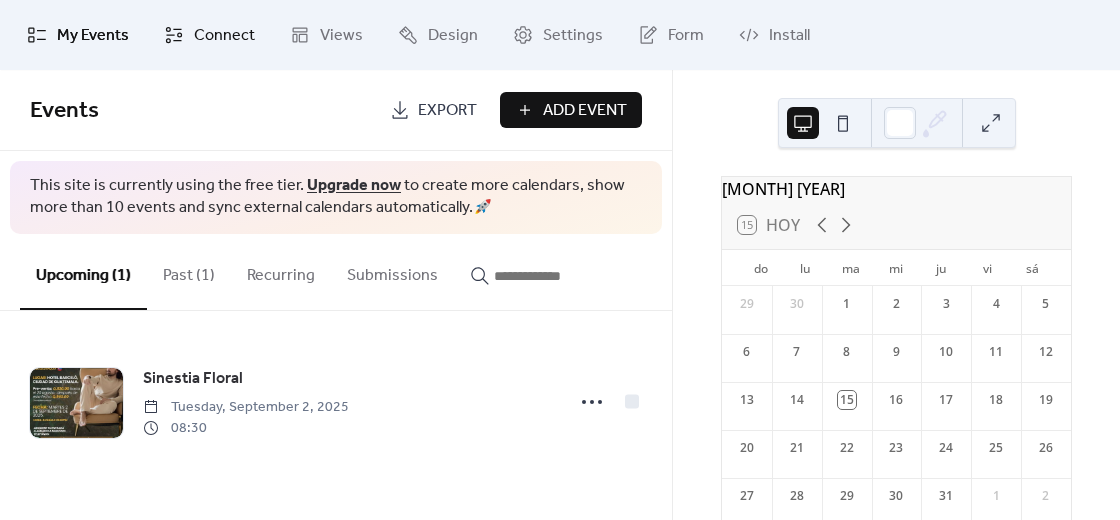 click on "Connect" at bounding box center (224, 36) 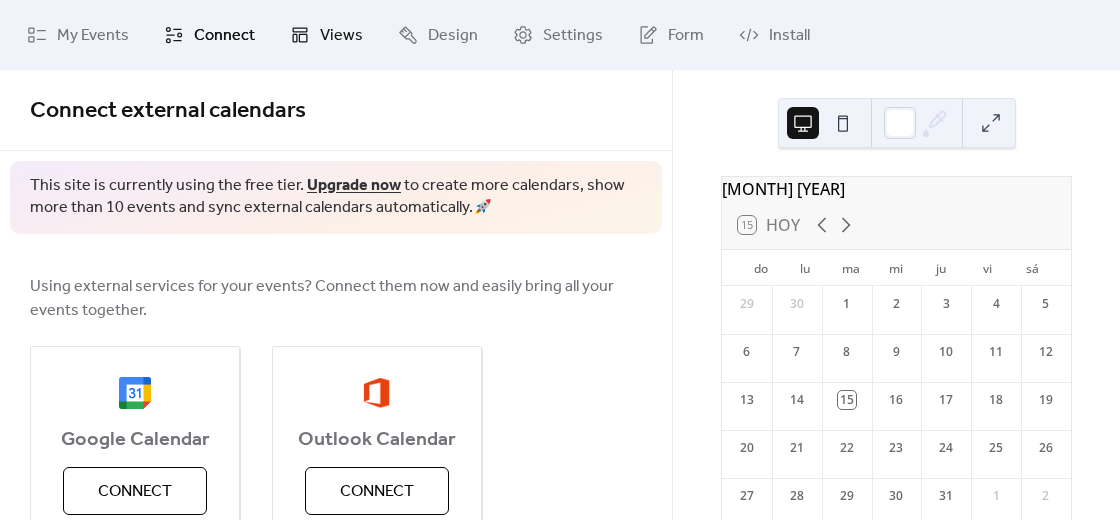 click on "Views" at bounding box center [341, 36] 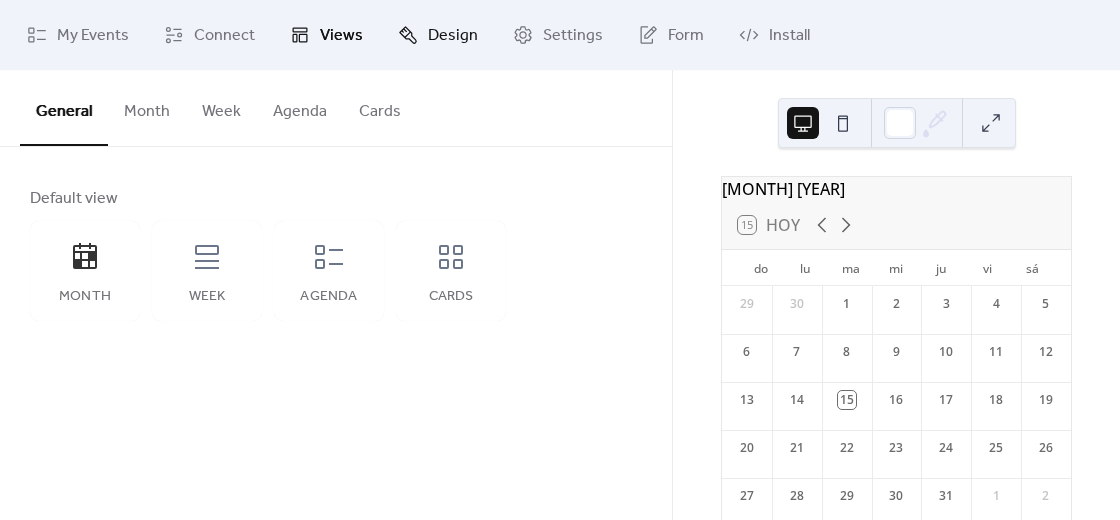 click 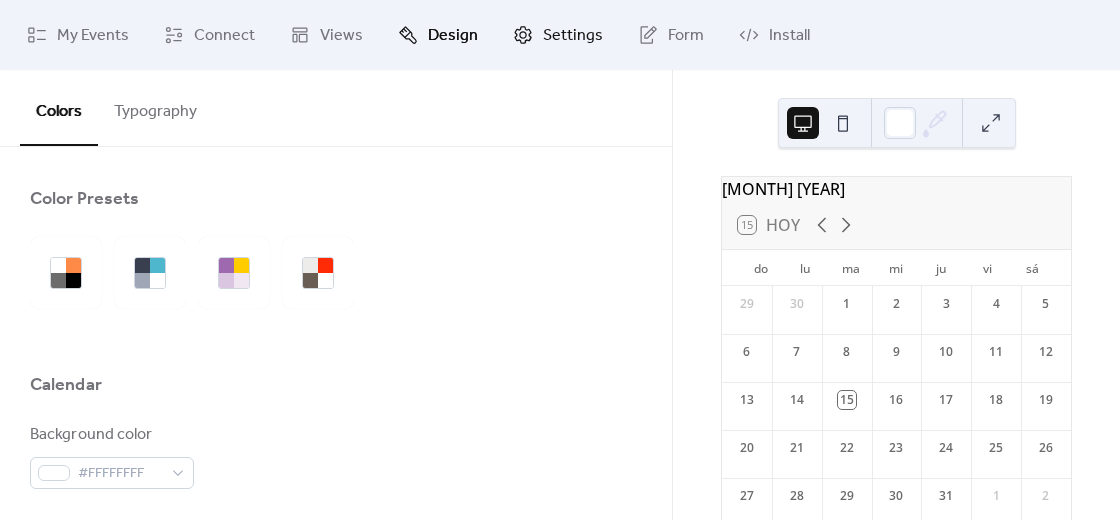 click 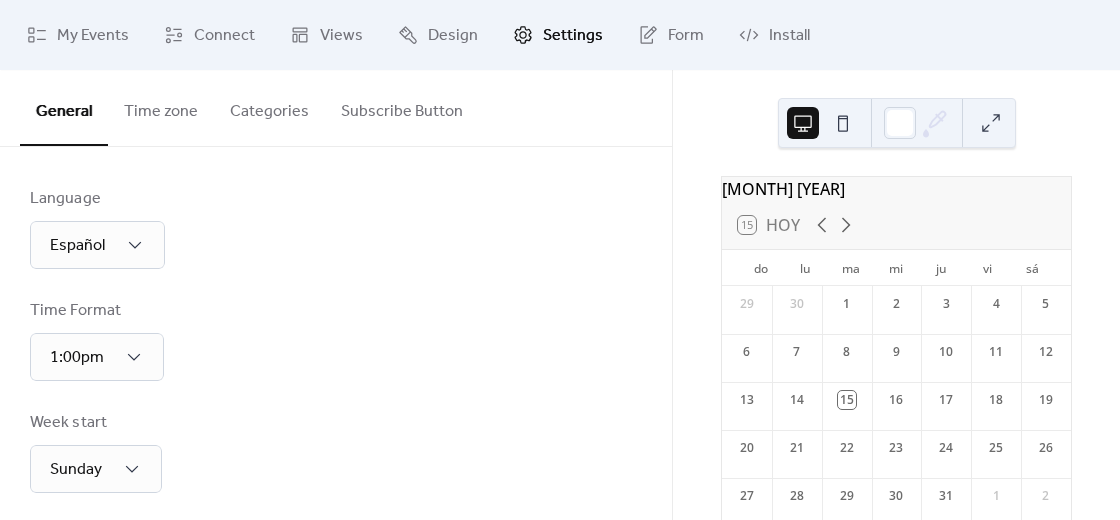 scroll, scrollTop: 114, scrollLeft: 0, axis: vertical 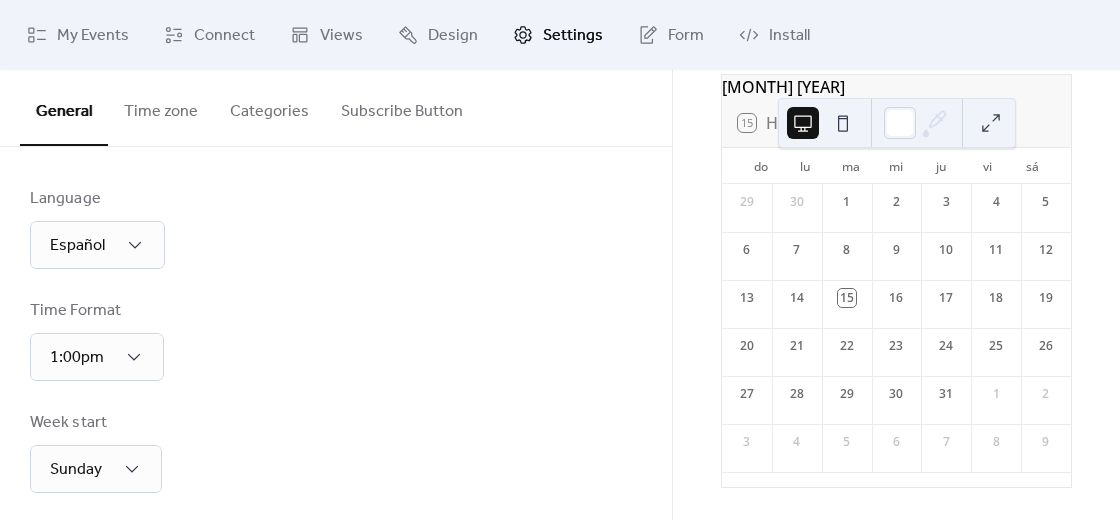 click on "Settings" at bounding box center (573, 36) 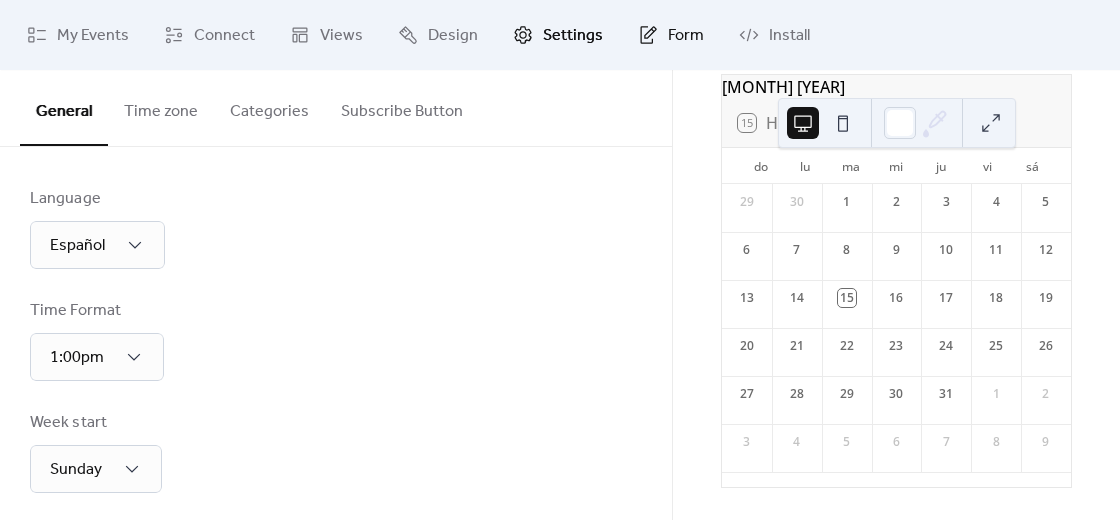 click on "Form" at bounding box center [671, 35] 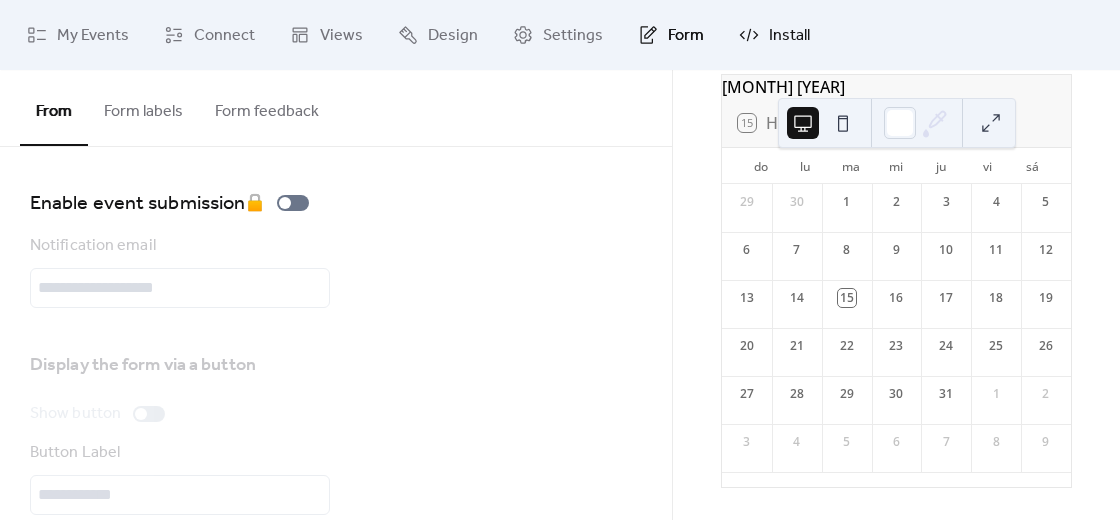 click 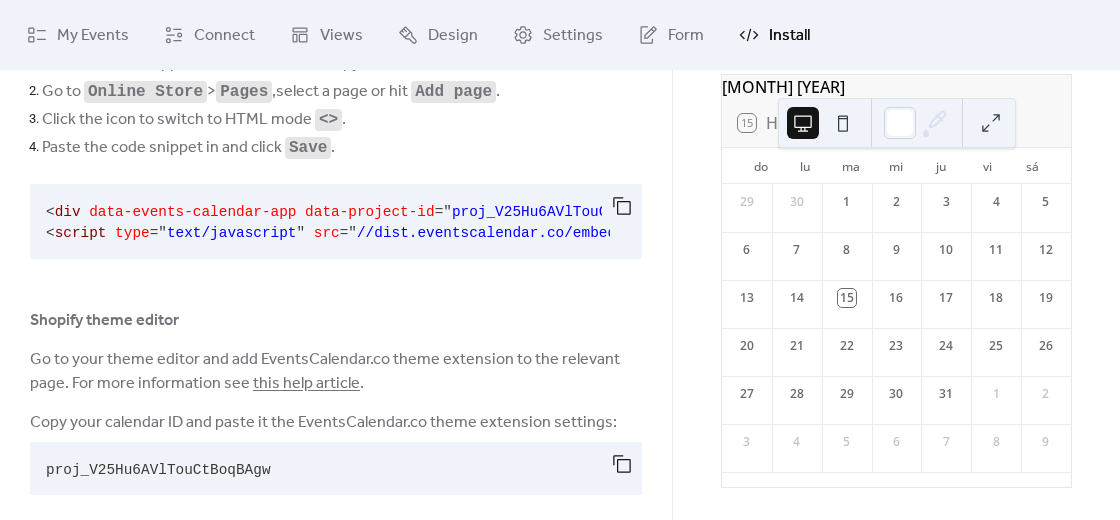 scroll, scrollTop: 217, scrollLeft: 0, axis: vertical 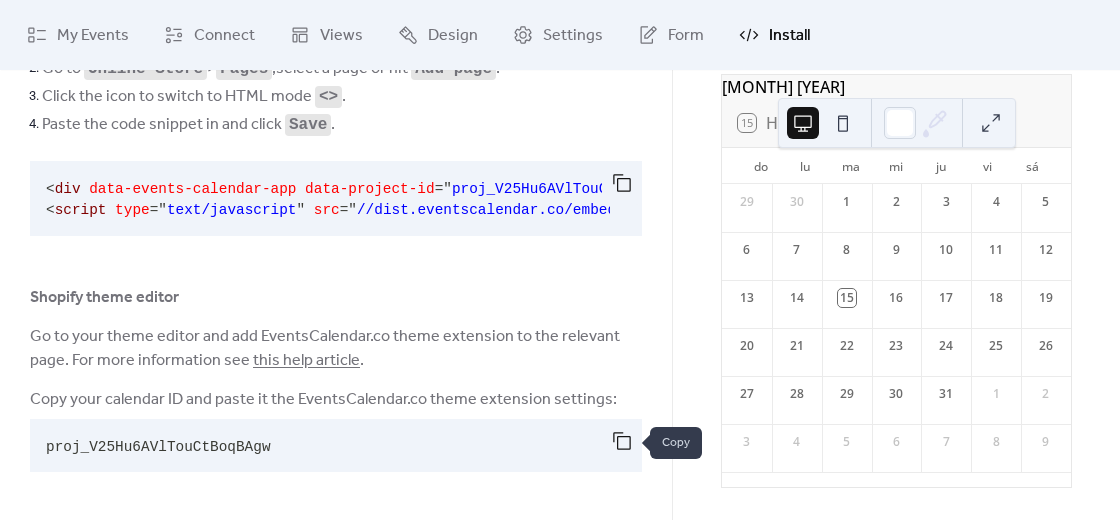 click at bounding box center (622, 441) 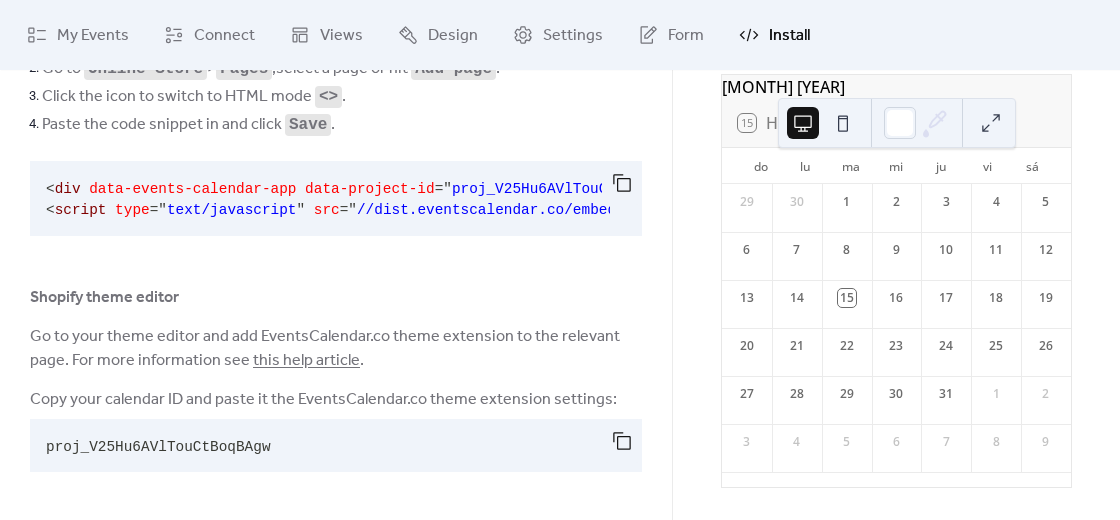 click at bounding box center [991, 123] 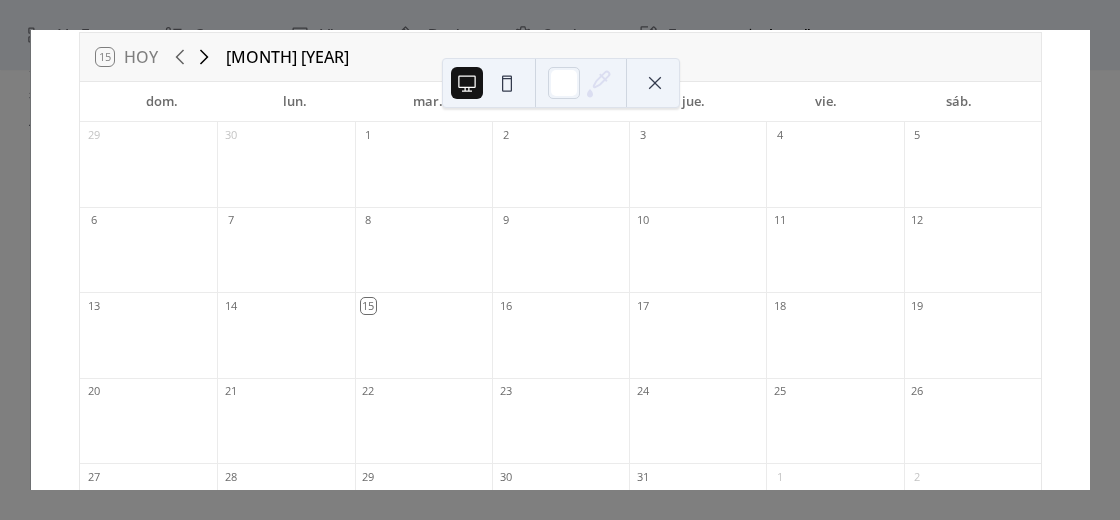 click 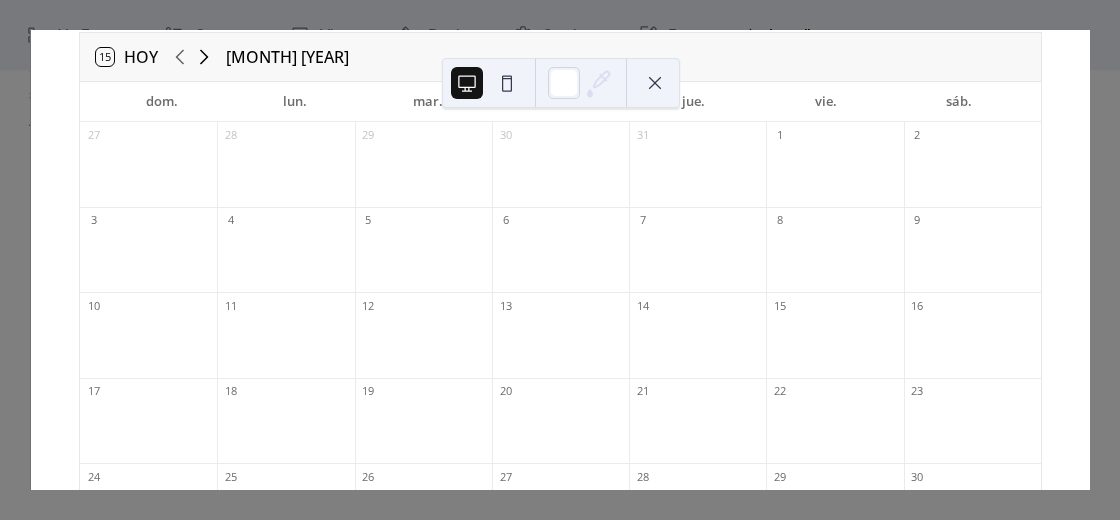 click 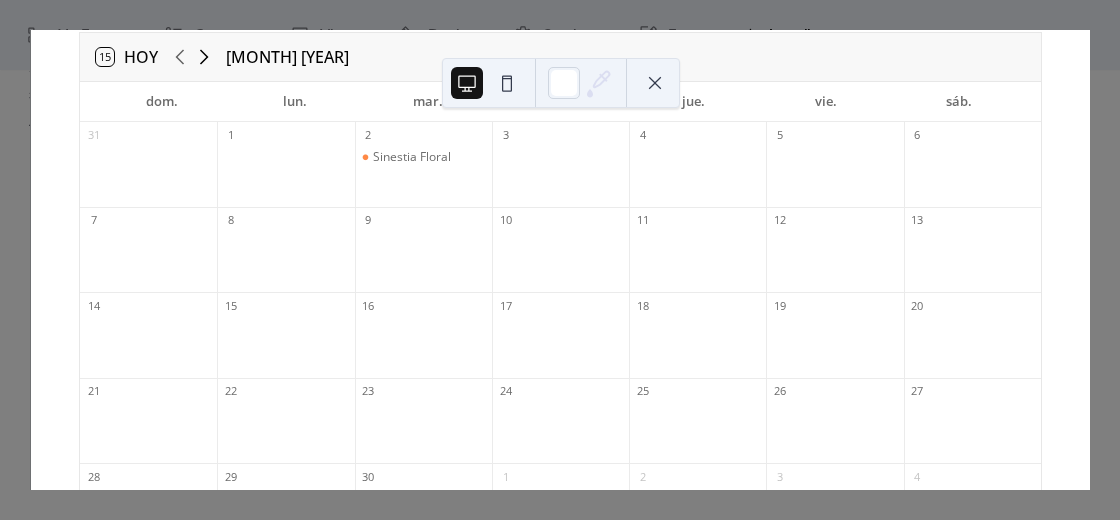click 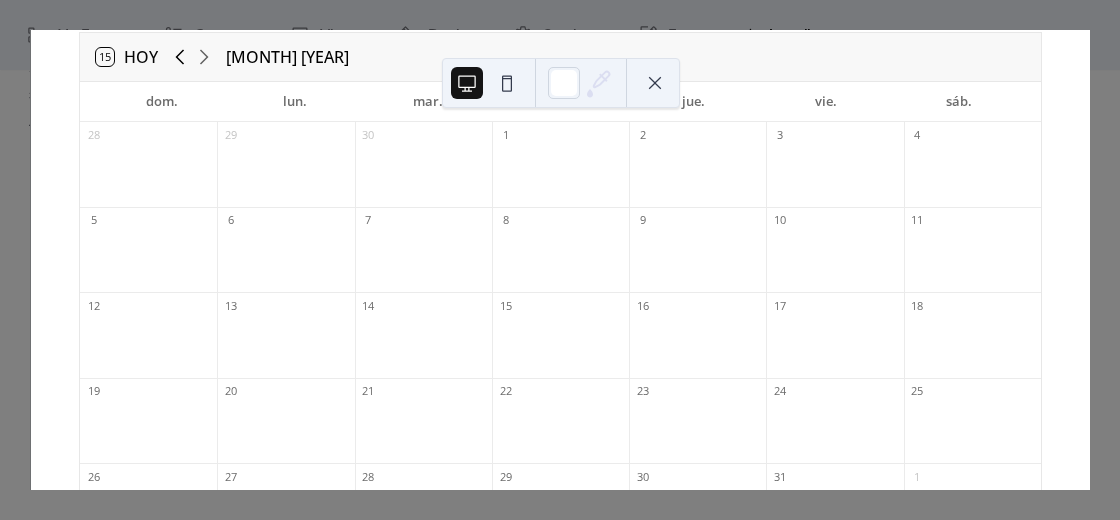 click 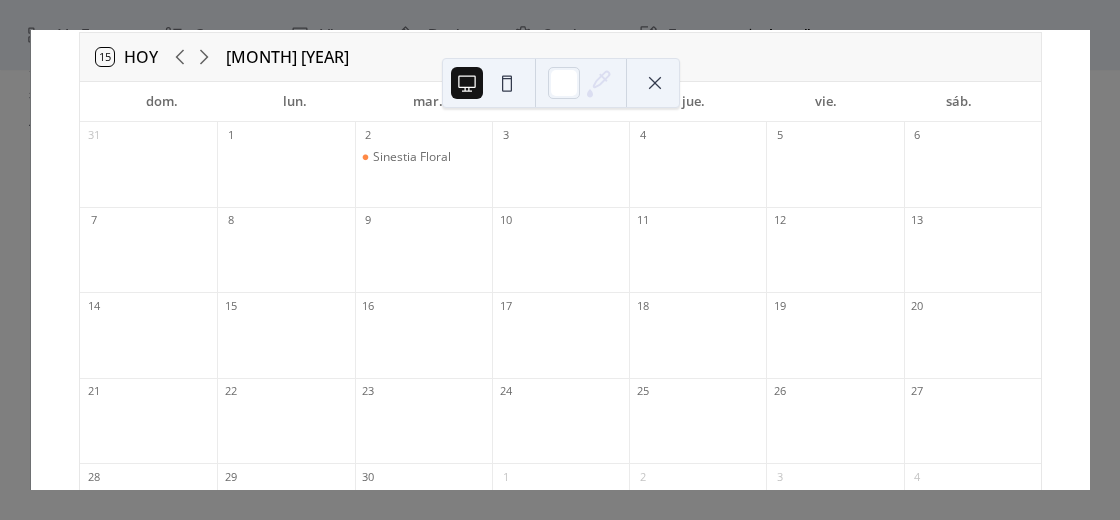 click on "Sinestia Floral" at bounding box center (423, 174) 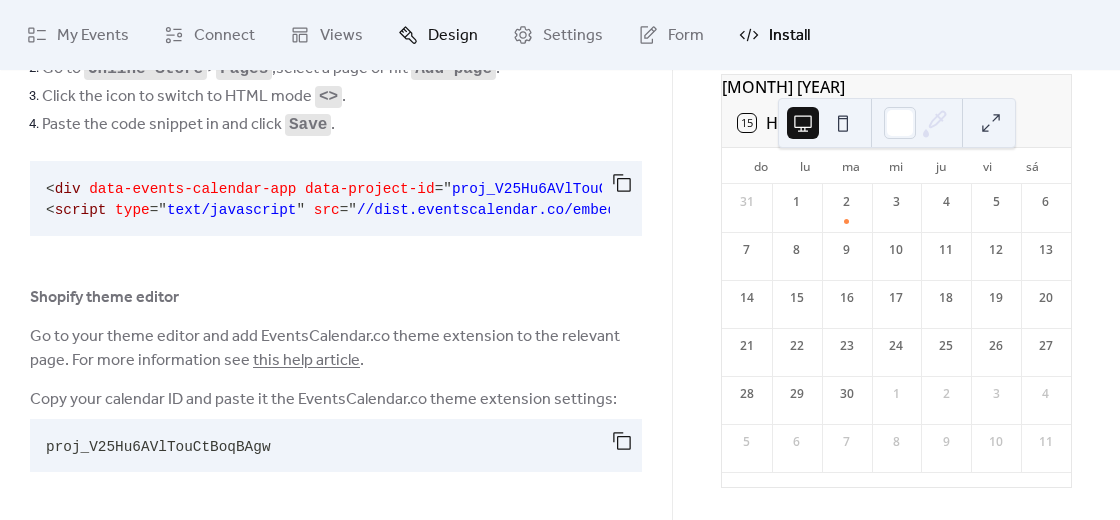 click on "Design" at bounding box center (453, 36) 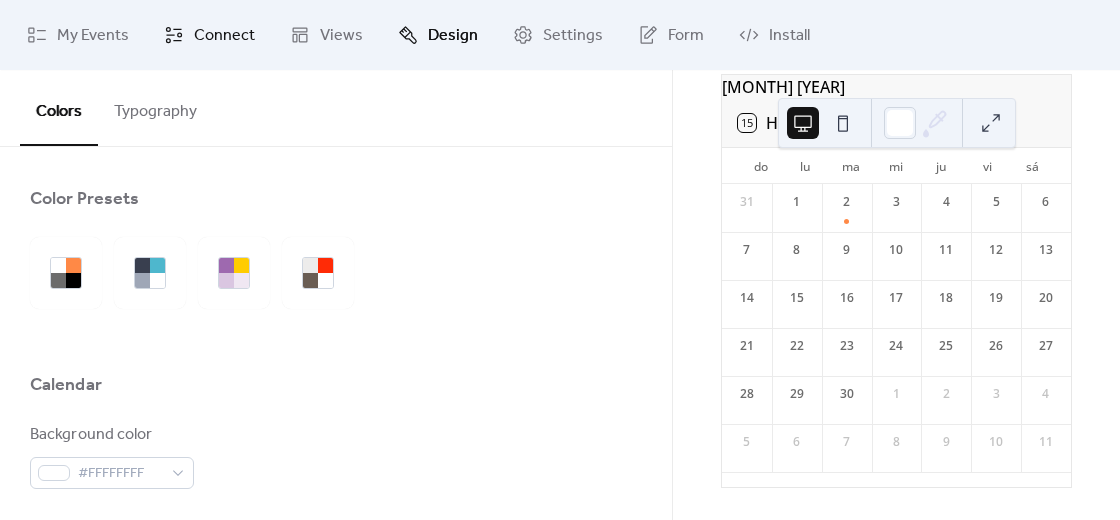 click on "Connect" at bounding box center (224, 36) 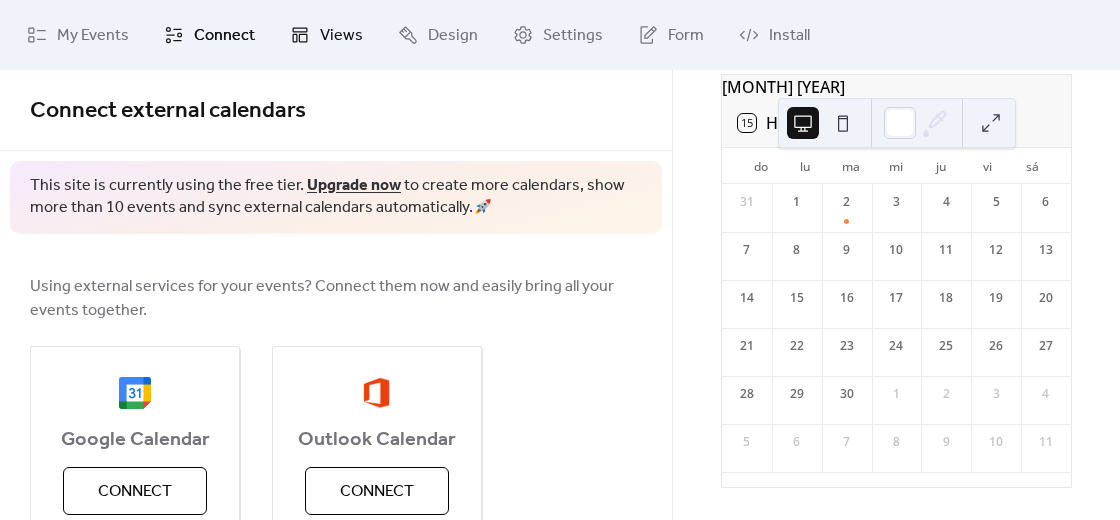 click on "Views" at bounding box center [341, 36] 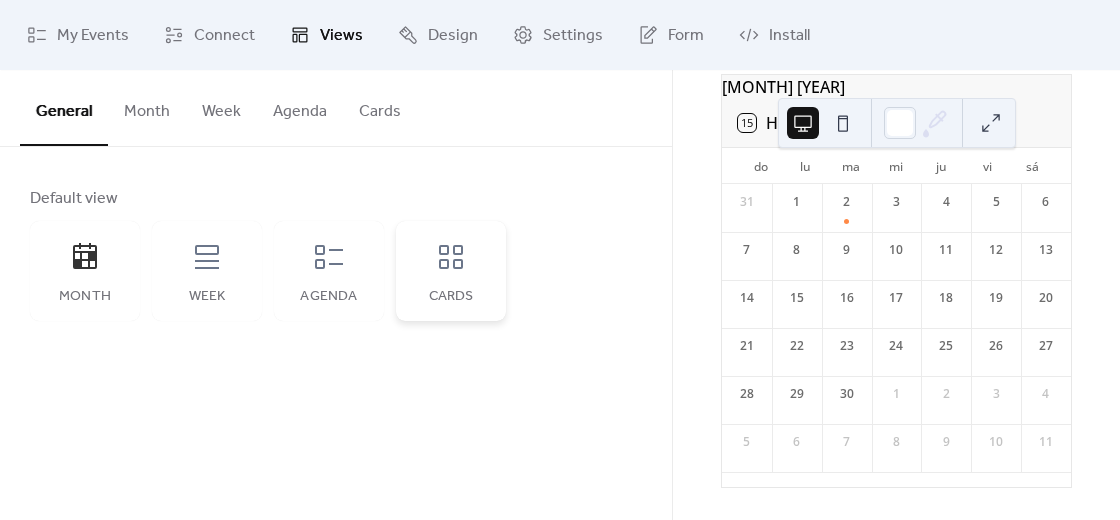 click on "Cards" at bounding box center [451, 271] 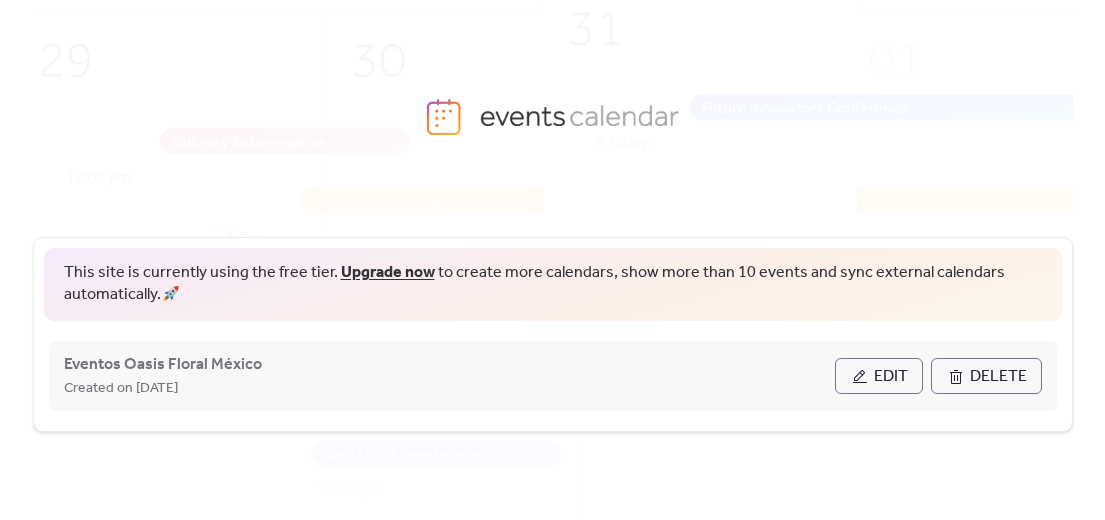 click on "Edit" at bounding box center (879, 376) 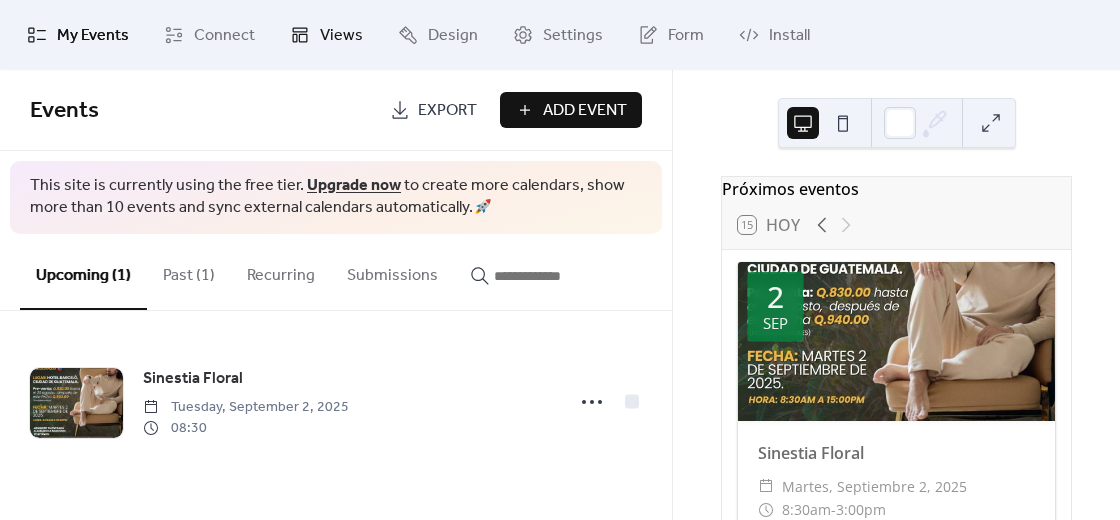 click on "Views" at bounding box center (341, 36) 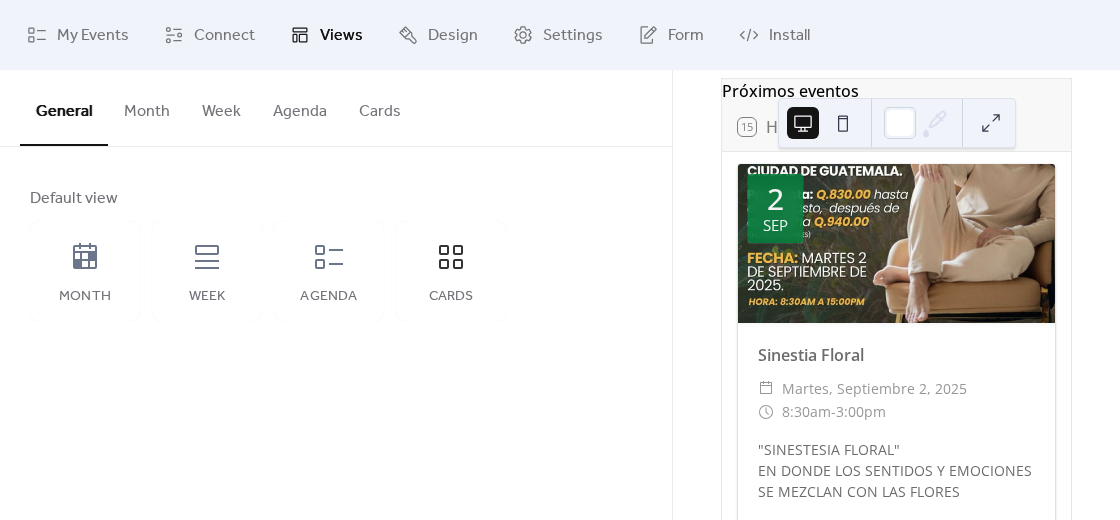 scroll, scrollTop: 0, scrollLeft: 0, axis: both 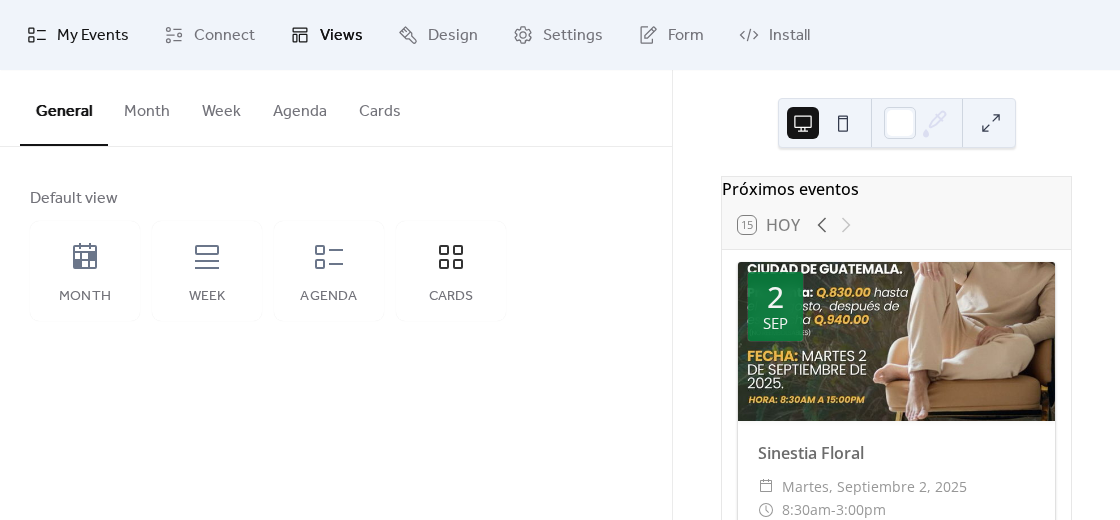click on "My Events" at bounding box center [93, 36] 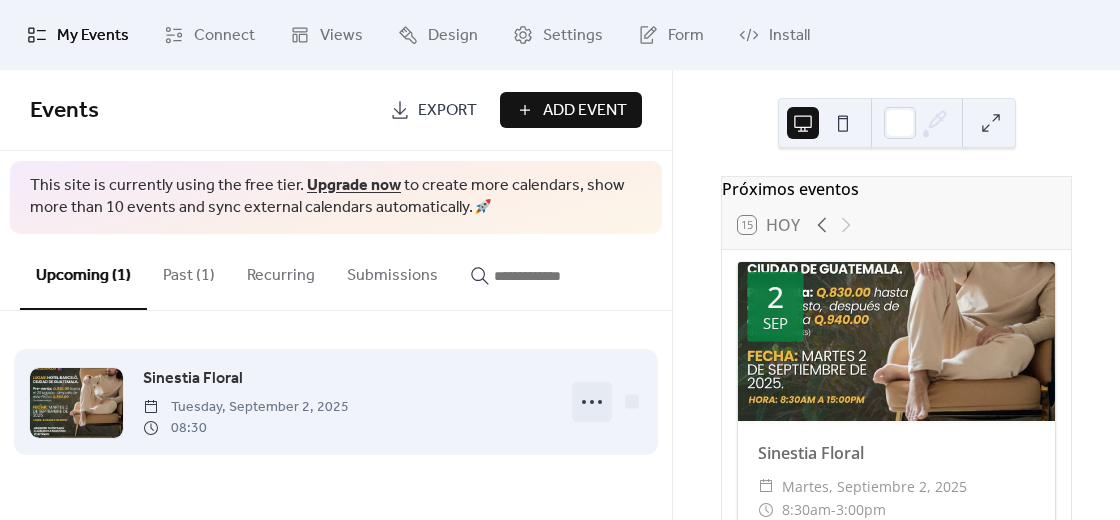 click 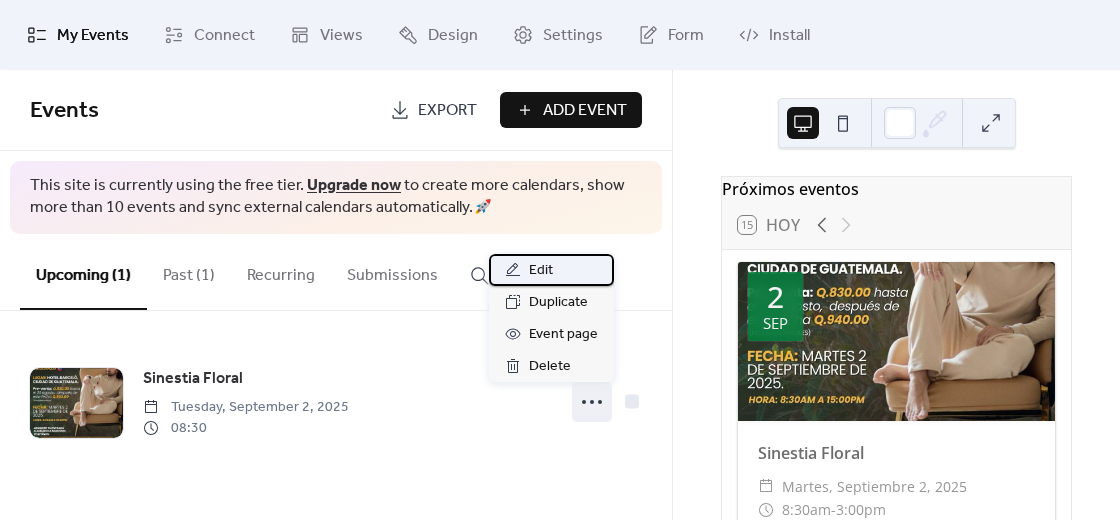 click on "Edit" at bounding box center [551, 270] 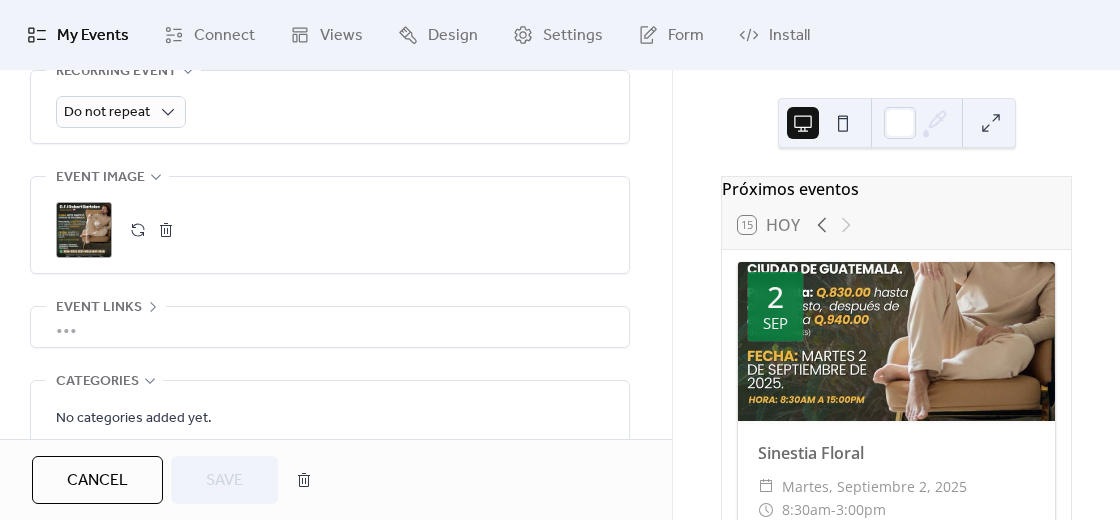 scroll, scrollTop: 949, scrollLeft: 0, axis: vertical 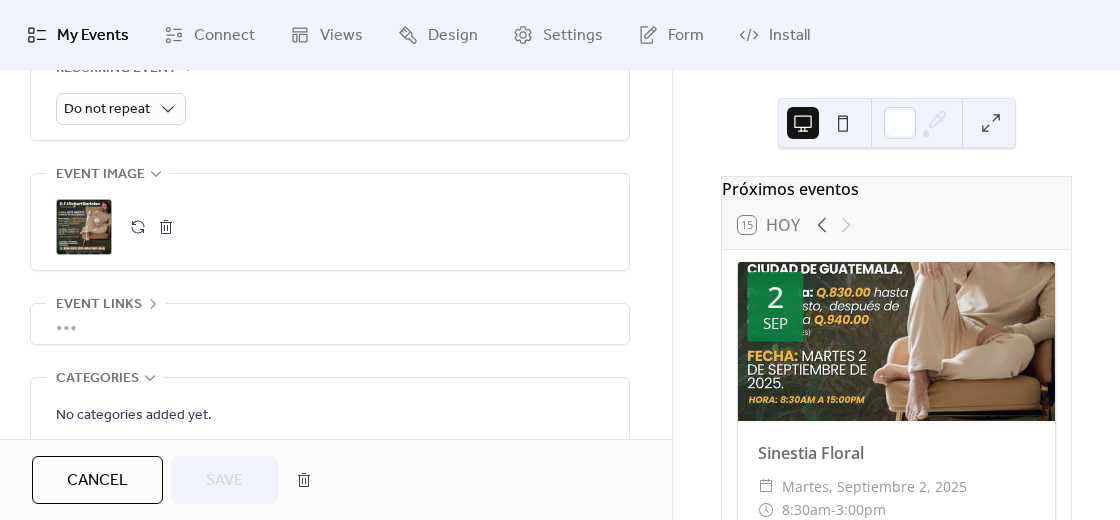 click on "Event image" at bounding box center (100, 175) 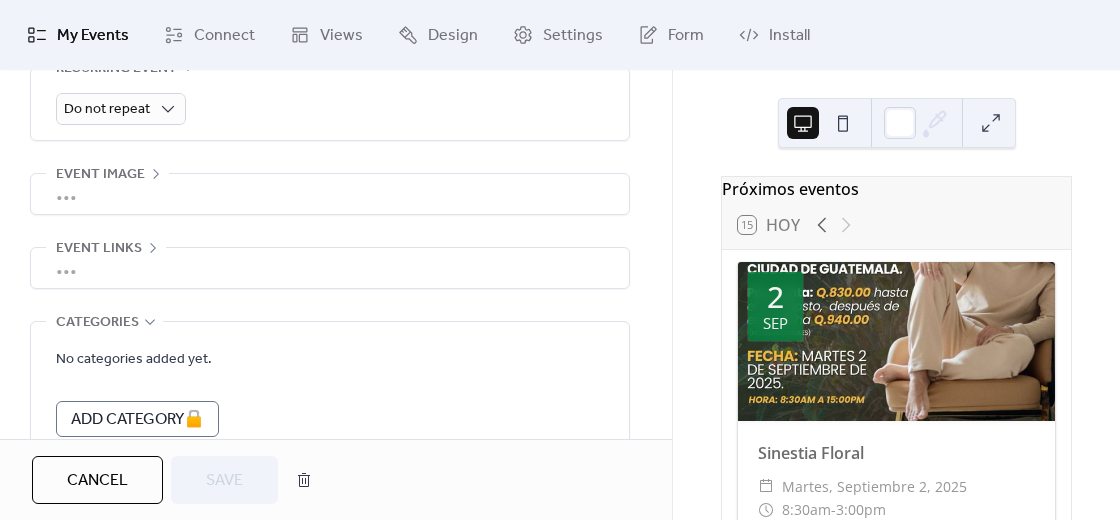 click on "Event image" at bounding box center [100, 175] 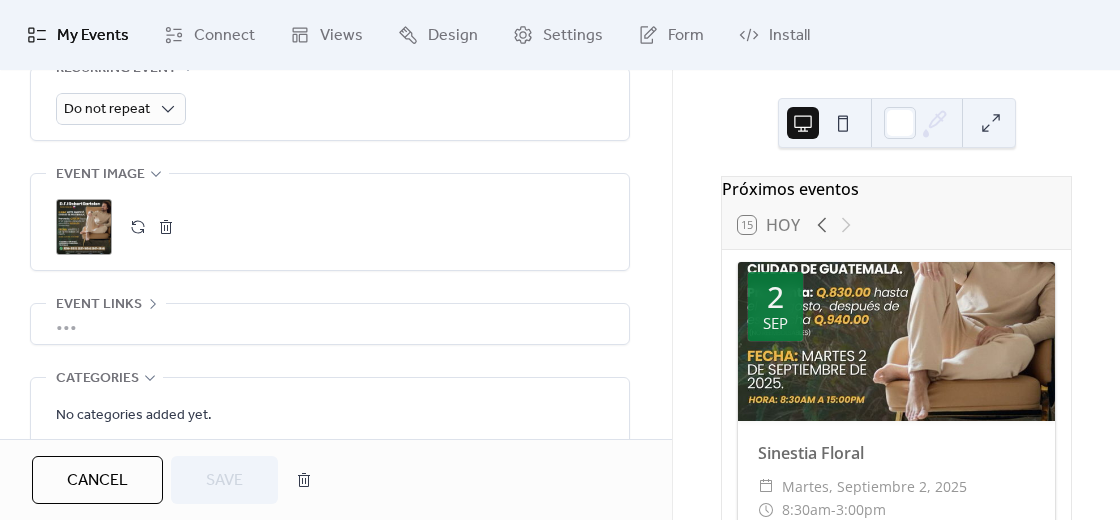 click on "Cancel" at bounding box center [97, 481] 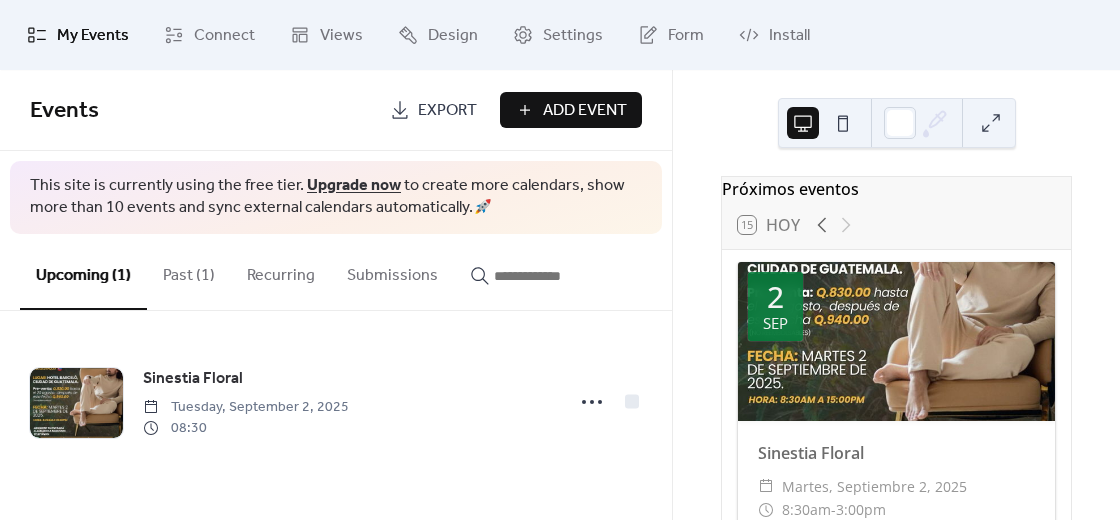 click on "Add Event" at bounding box center [585, 111] 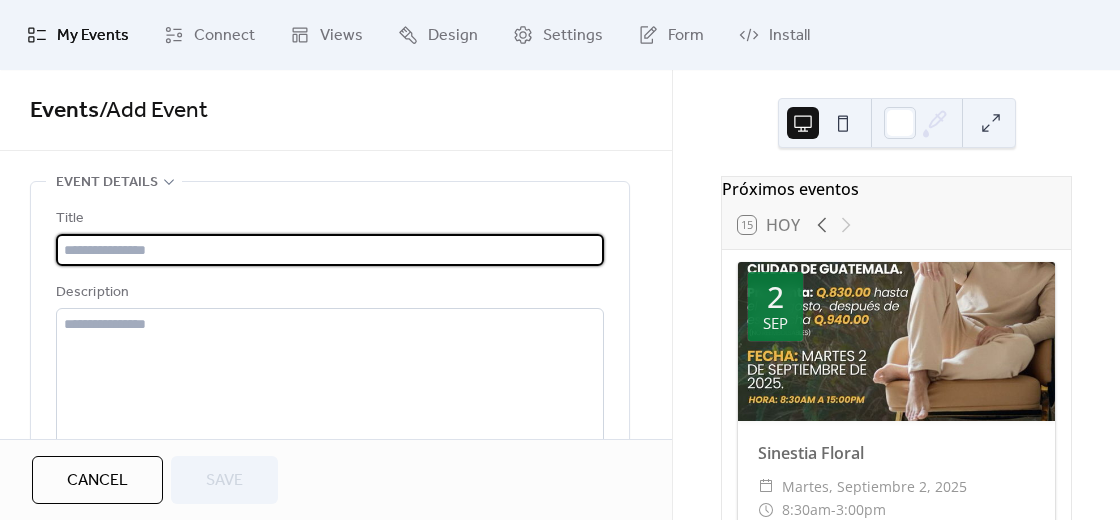 click at bounding box center (330, 250) 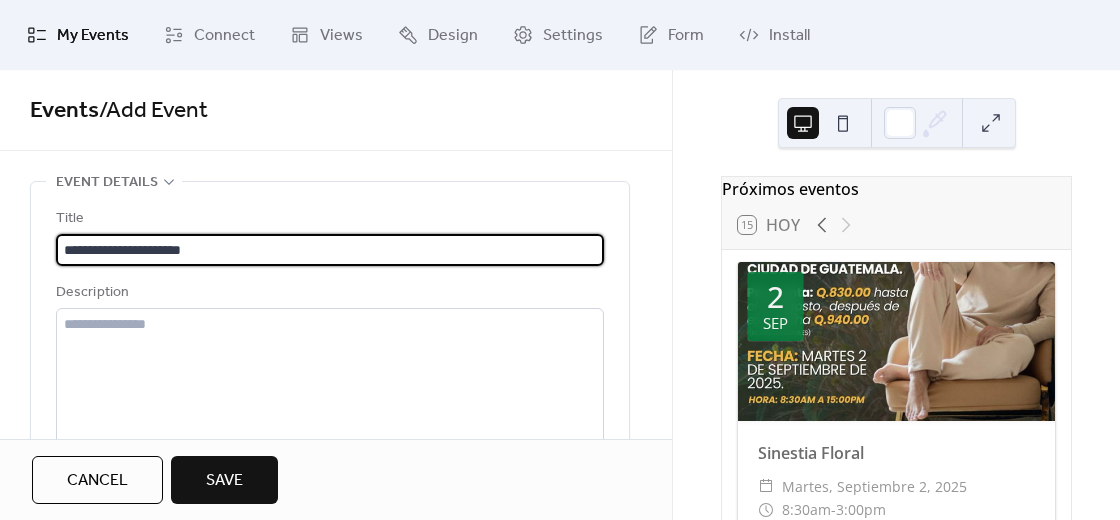 type on "**********" 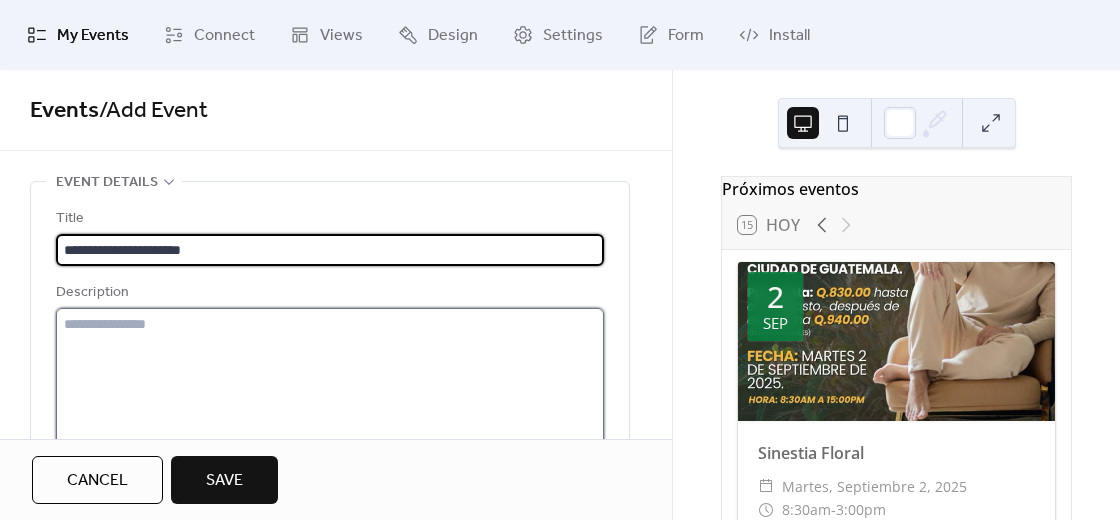 click at bounding box center [330, 384] 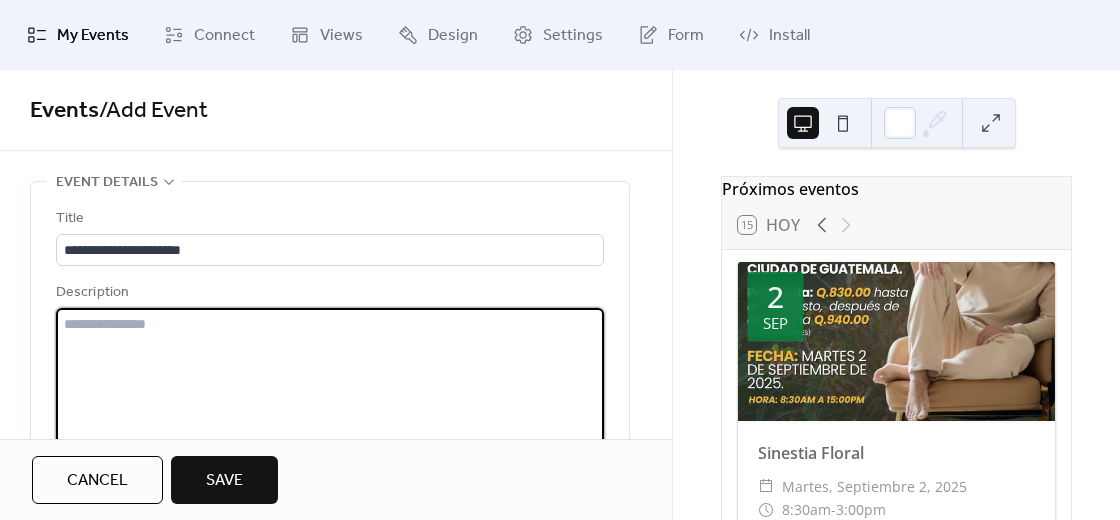 paste on "**********" 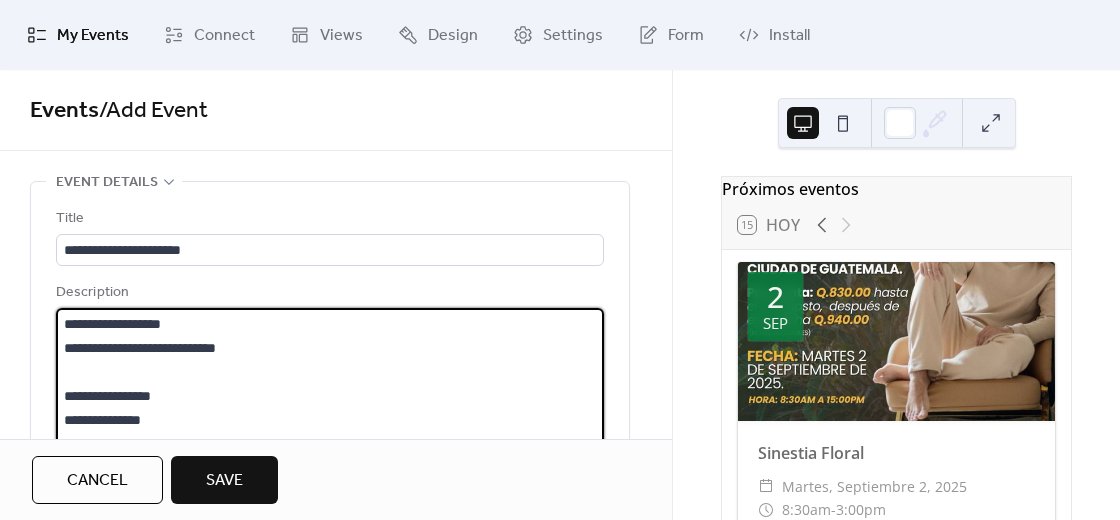 scroll, scrollTop: 189, scrollLeft: 0, axis: vertical 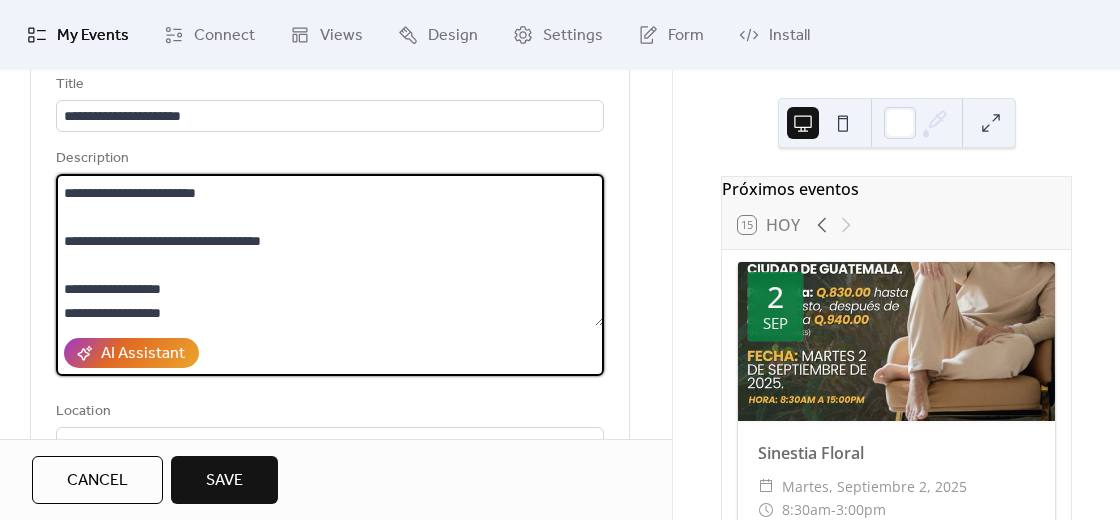 click on "**********" at bounding box center [330, 250] 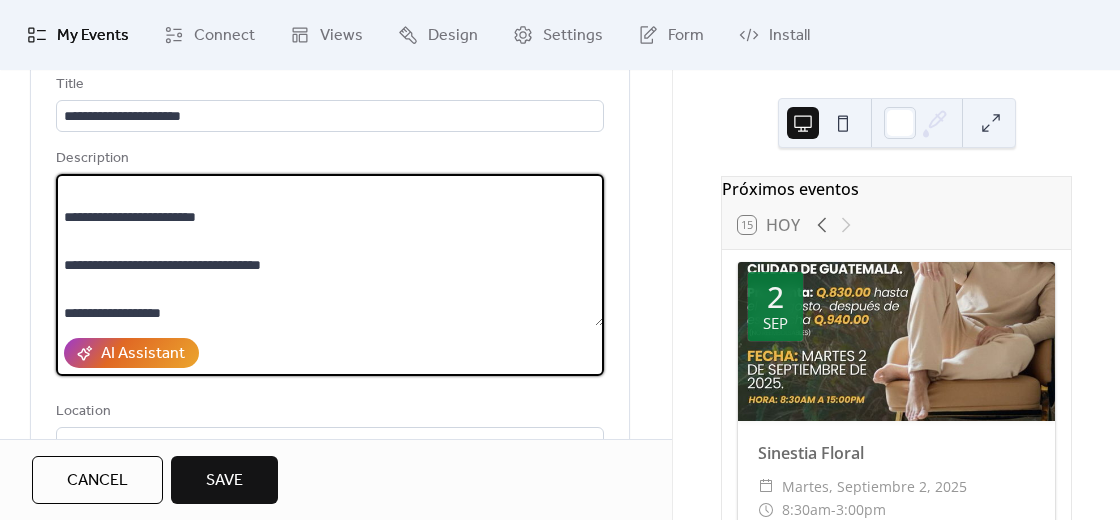 scroll, scrollTop: 189, scrollLeft: 0, axis: vertical 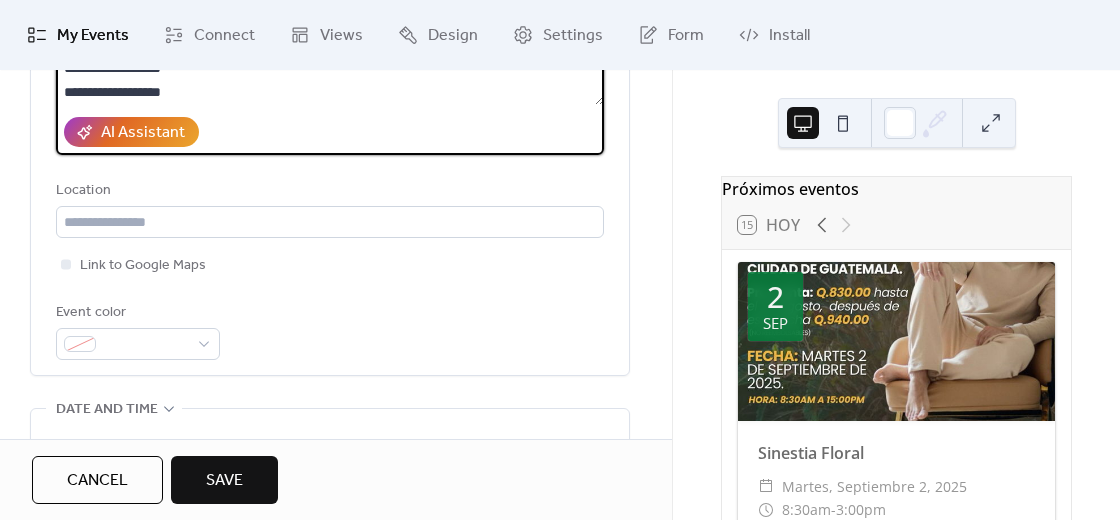type on "**********" 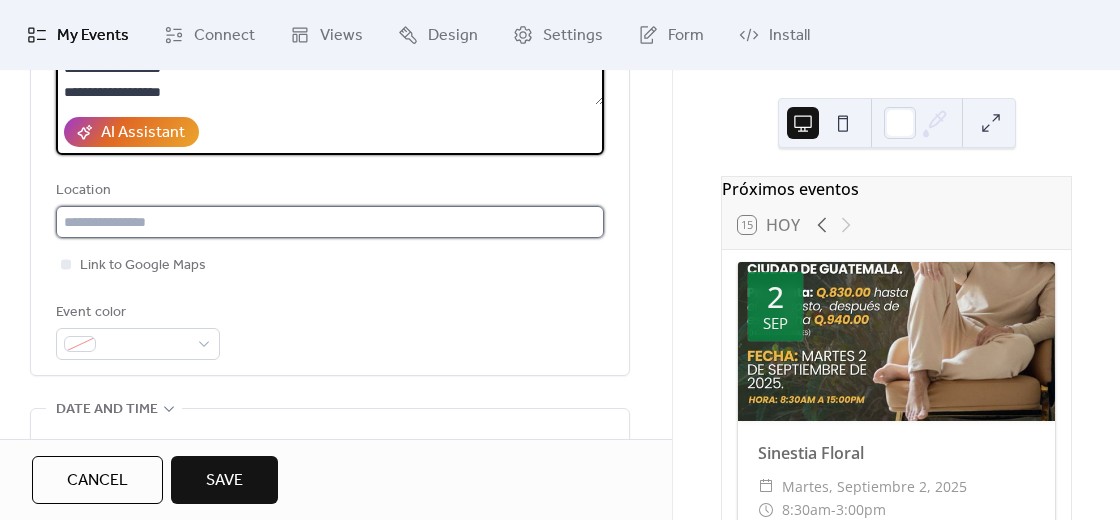click at bounding box center [330, 222] 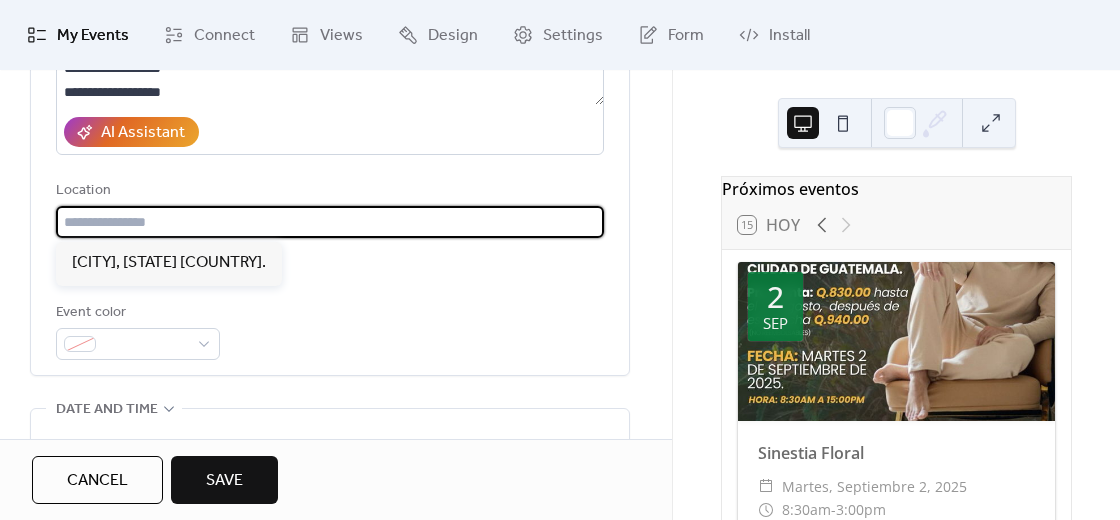 paste on "**********" 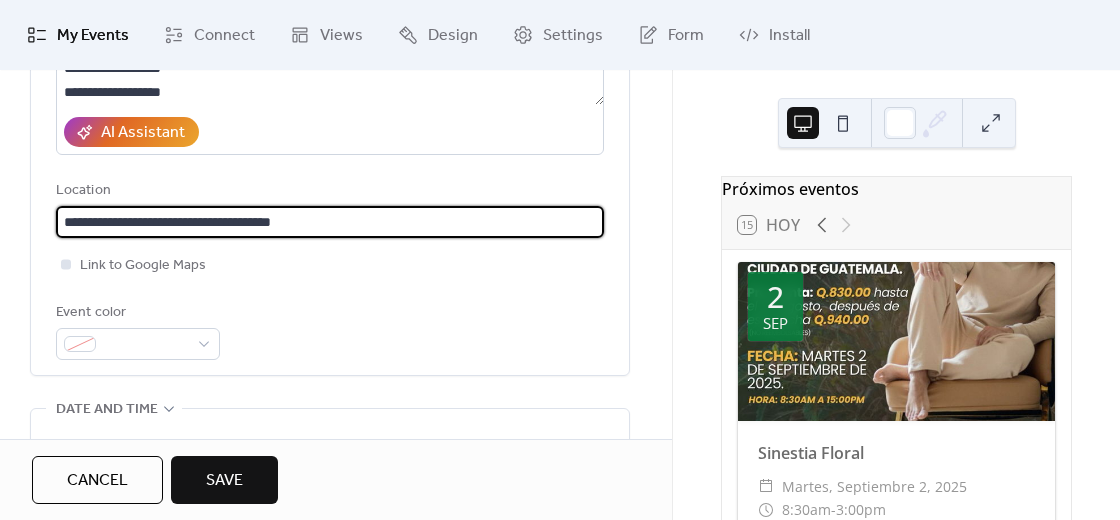 type on "**********" 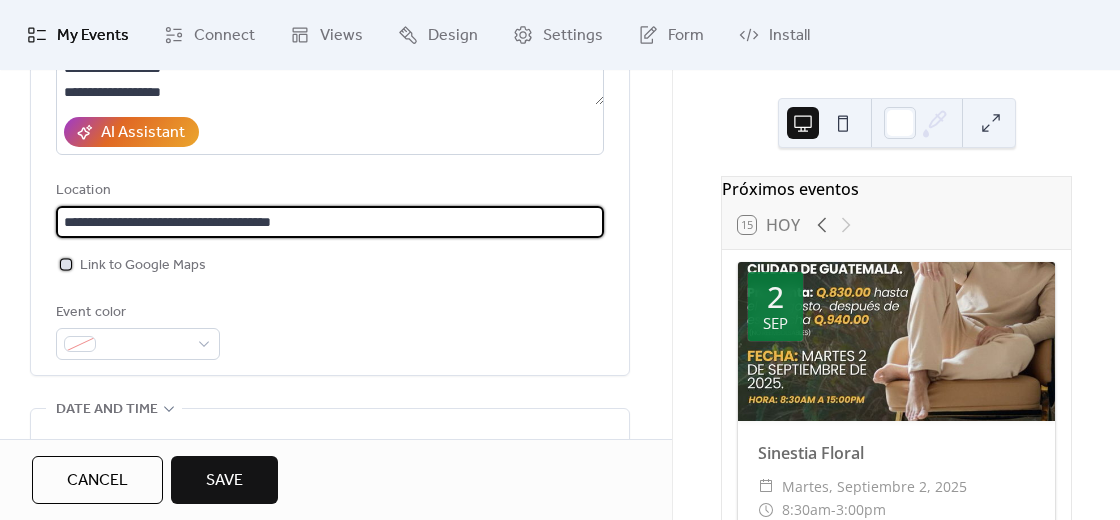 click on "Link to Google Maps" at bounding box center (143, 266) 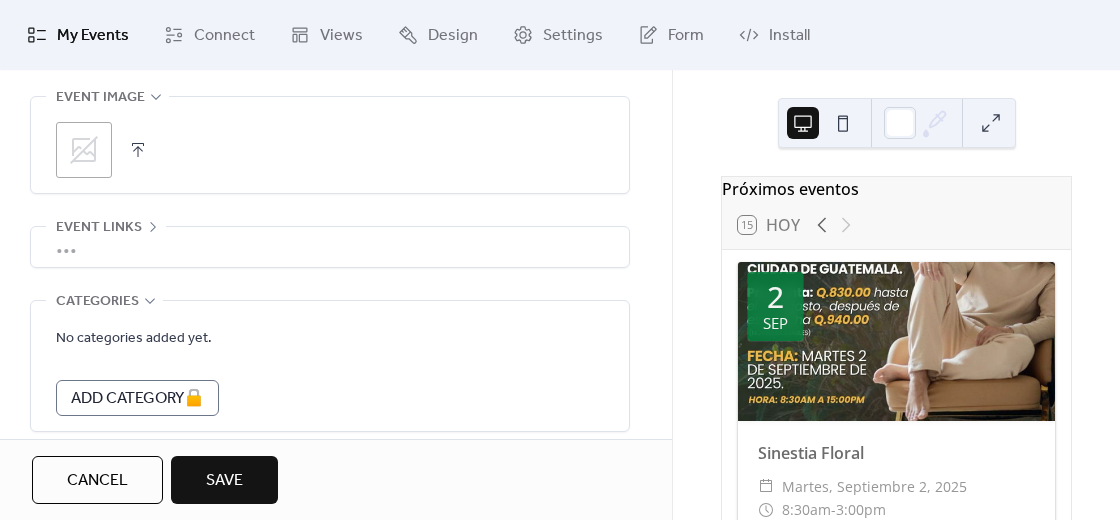 scroll, scrollTop: 1119, scrollLeft: 0, axis: vertical 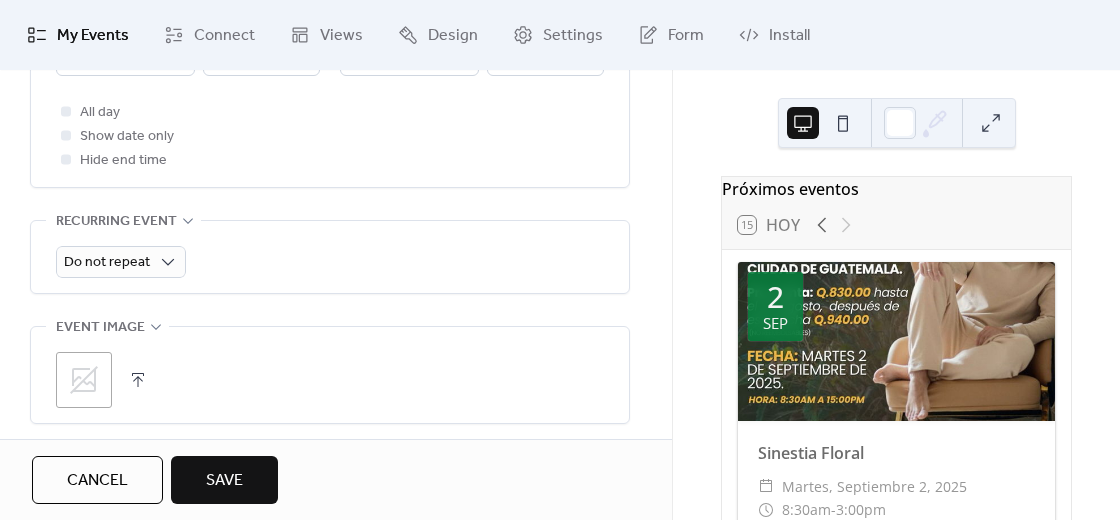 drag, startPoint x: 665, startPoint y: 345, endPoint x: 663, endPoint y: 320, distance: 25.079872 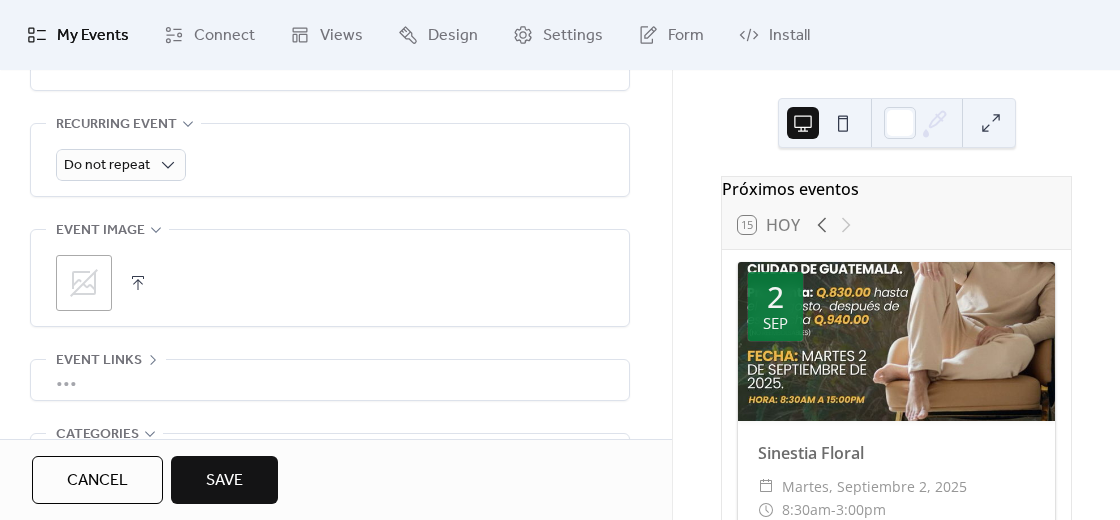 scroll, scrollTop: 921, scrollLeft: 0, axis: vertical 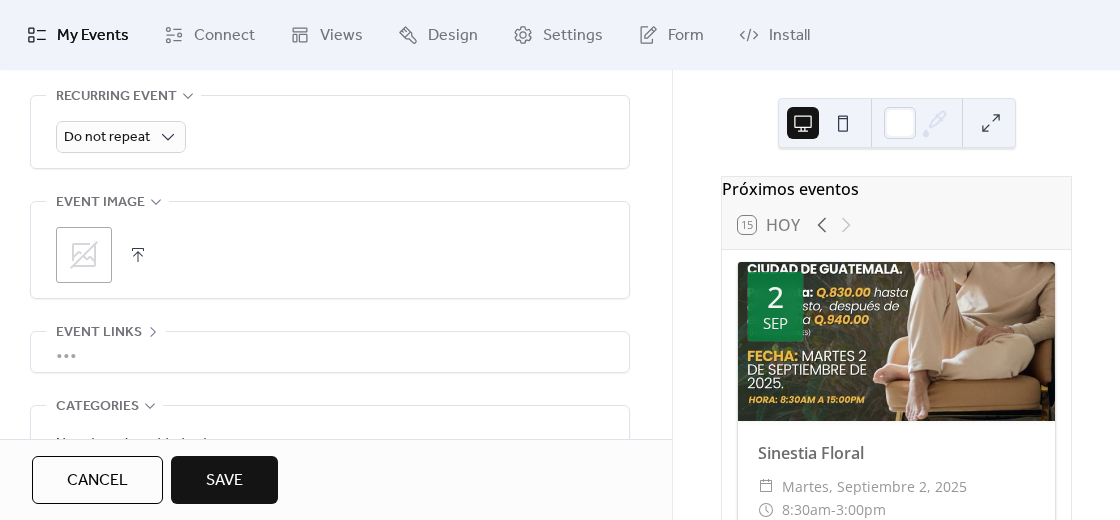 click 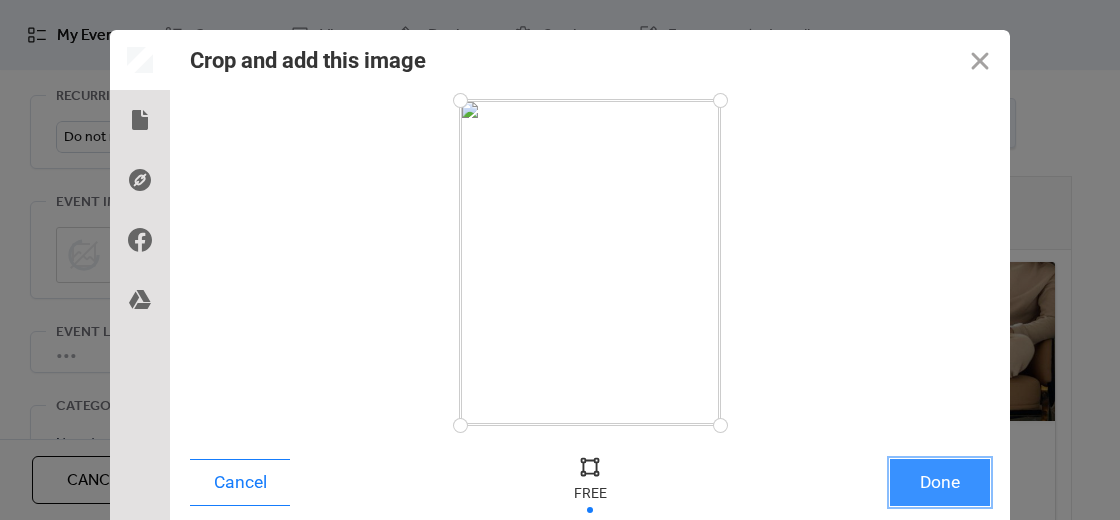click on "Done" at bounding box center (940, 482) 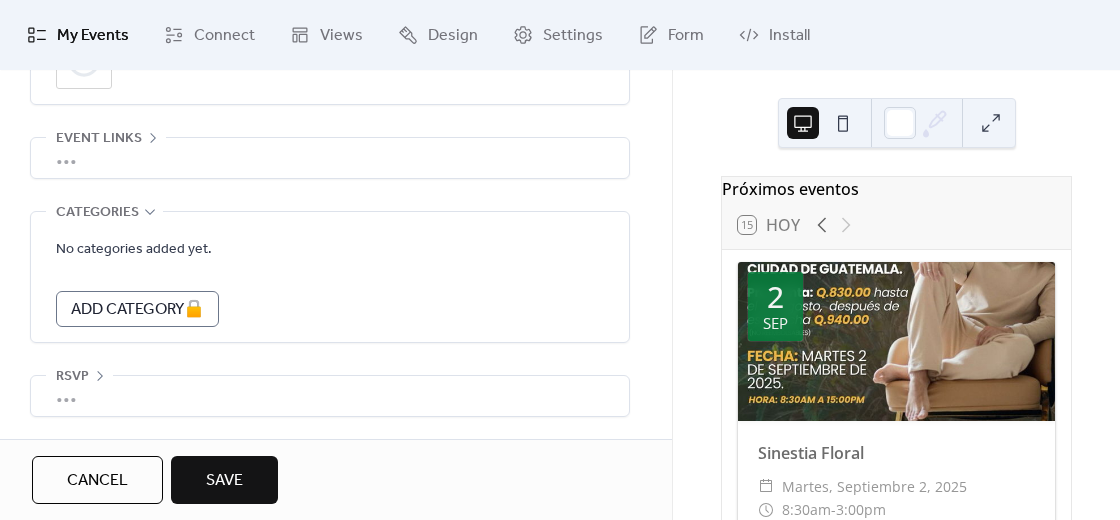 scroll, scrollTop: 1119, scrollLeft: 0, axis: vertical 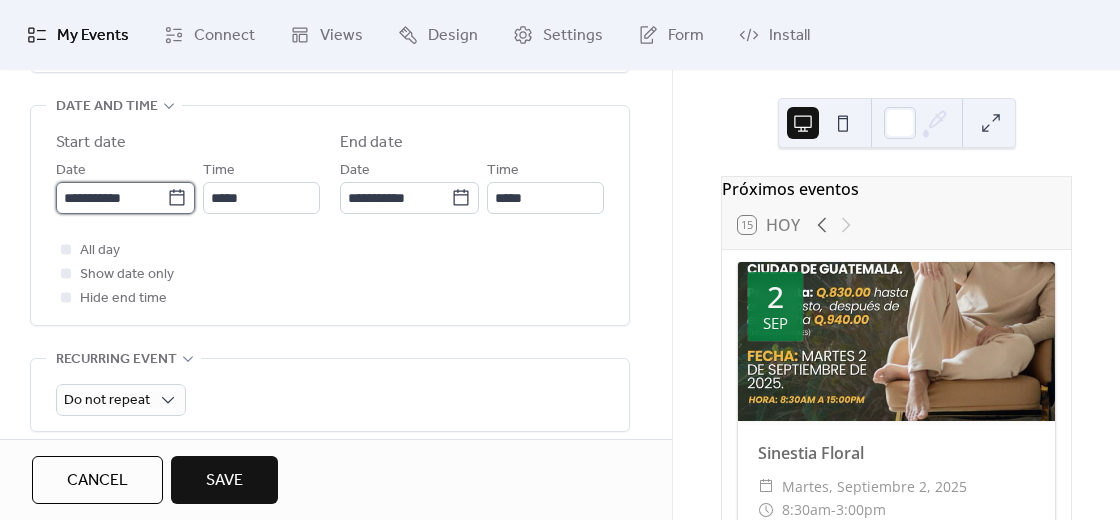 click on "**********" at bounding box center (111, 198) 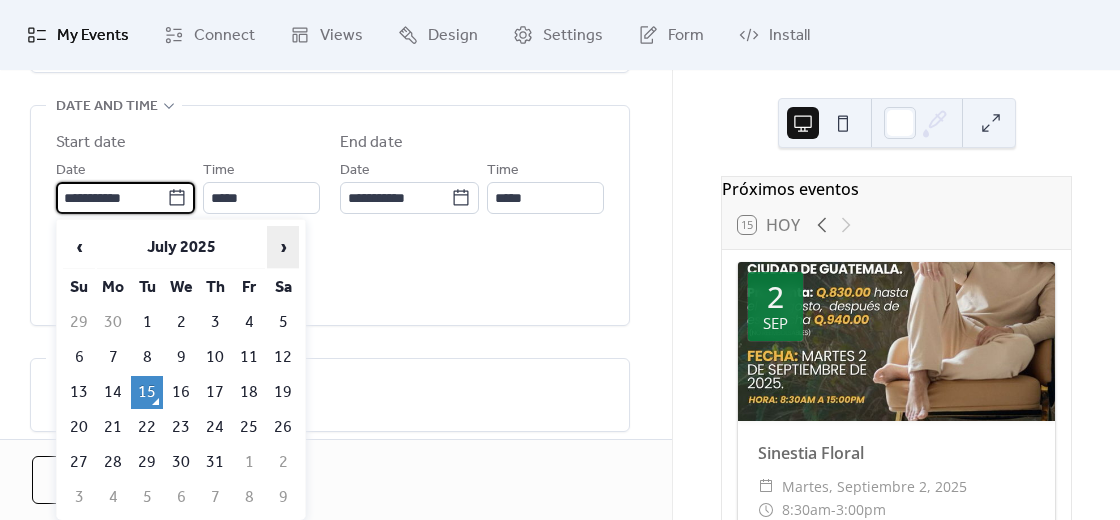 click on "›" at bounding box center [283, 247] 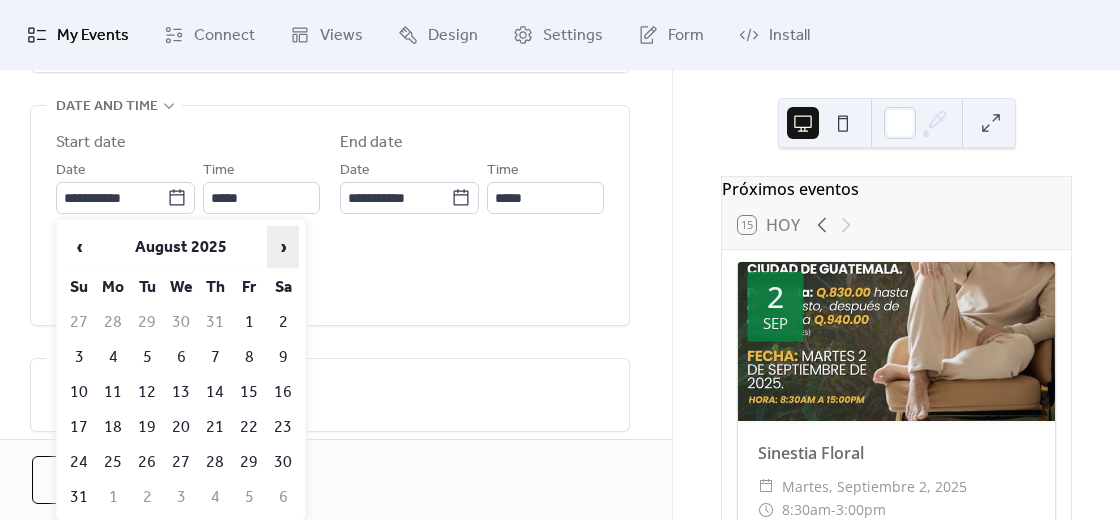 click on "›" at bounding box center (283, 247) 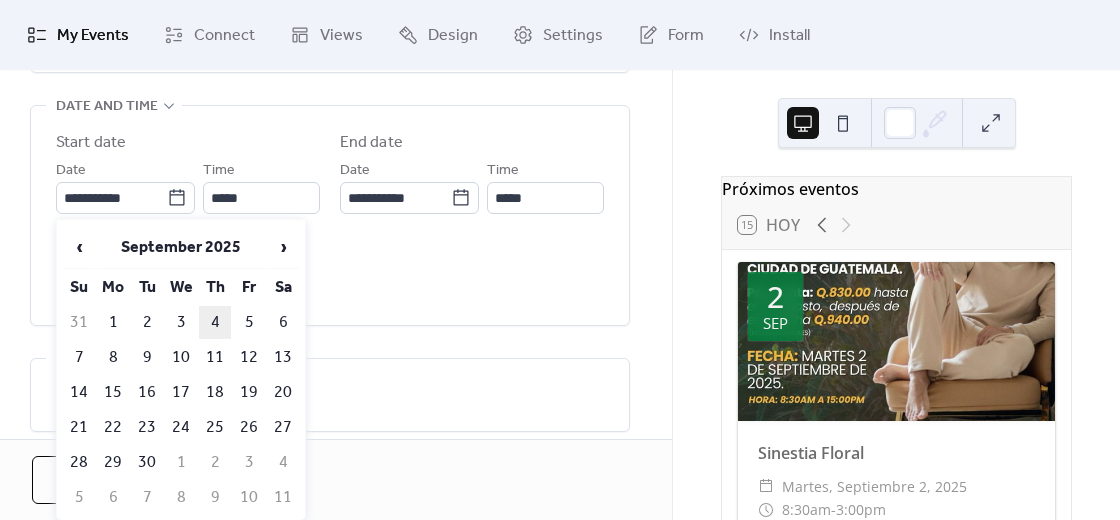 click on "4" at bounding box center [215, 322] 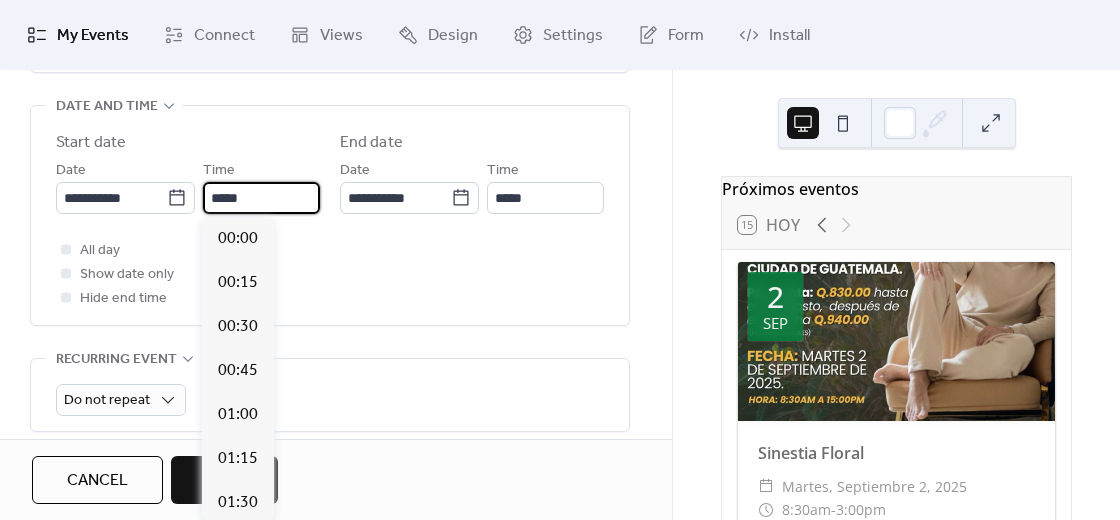 click on "*****" at bounding box center [261, 198] 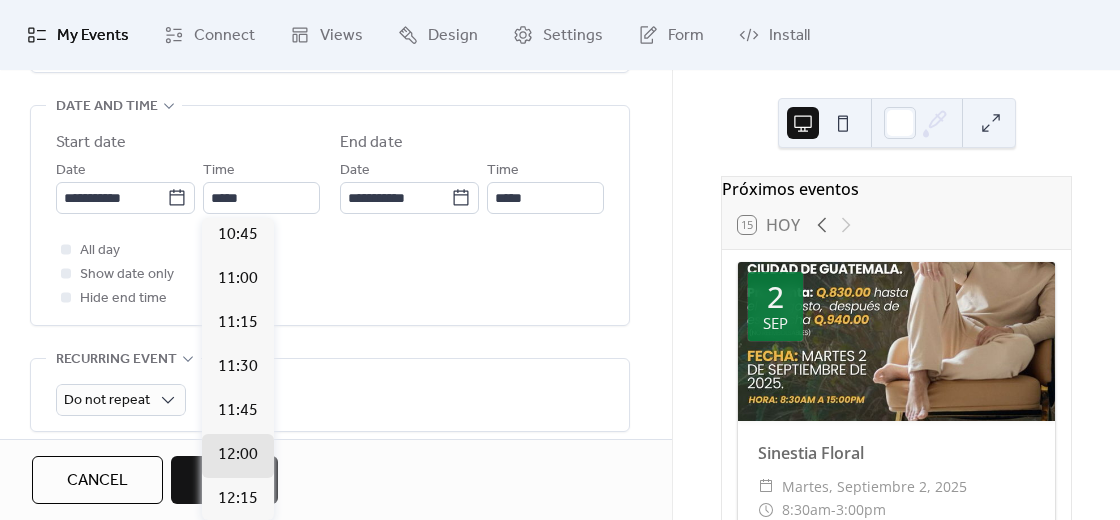 scroll, scrollTop: 1632, scrollLeft: 0, axis: vertical 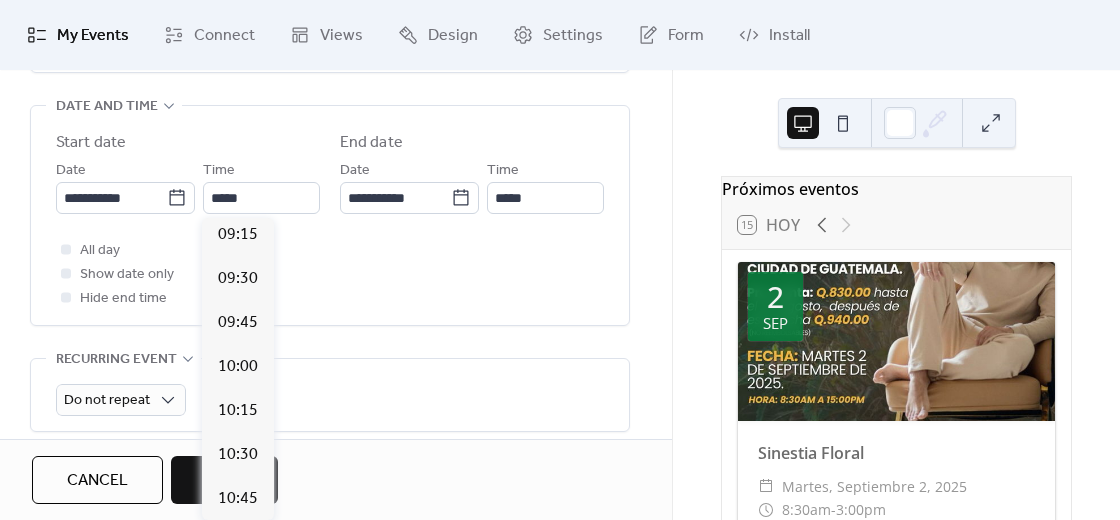 click on "09:00" at bounding box center [238, 191] 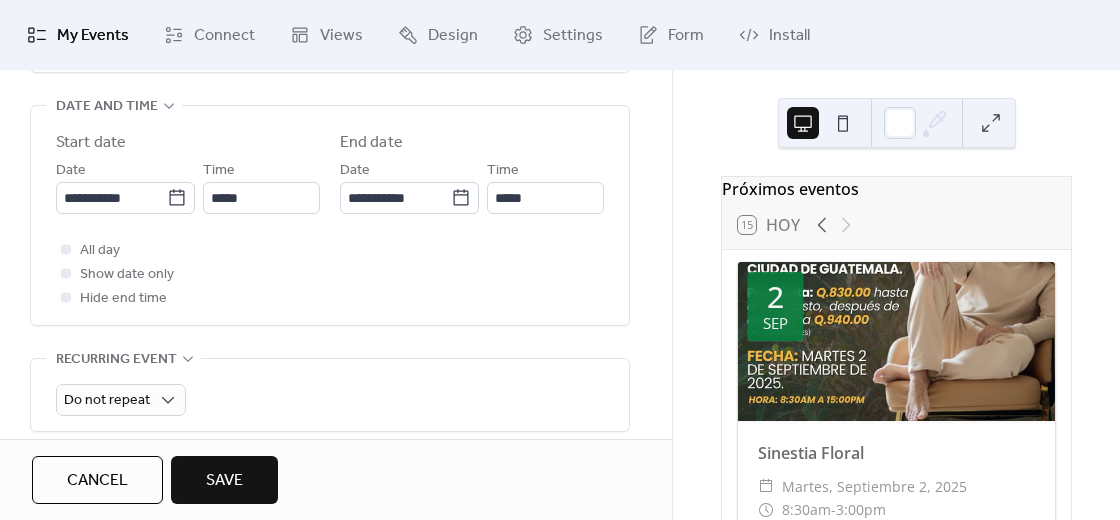 type on "*****" 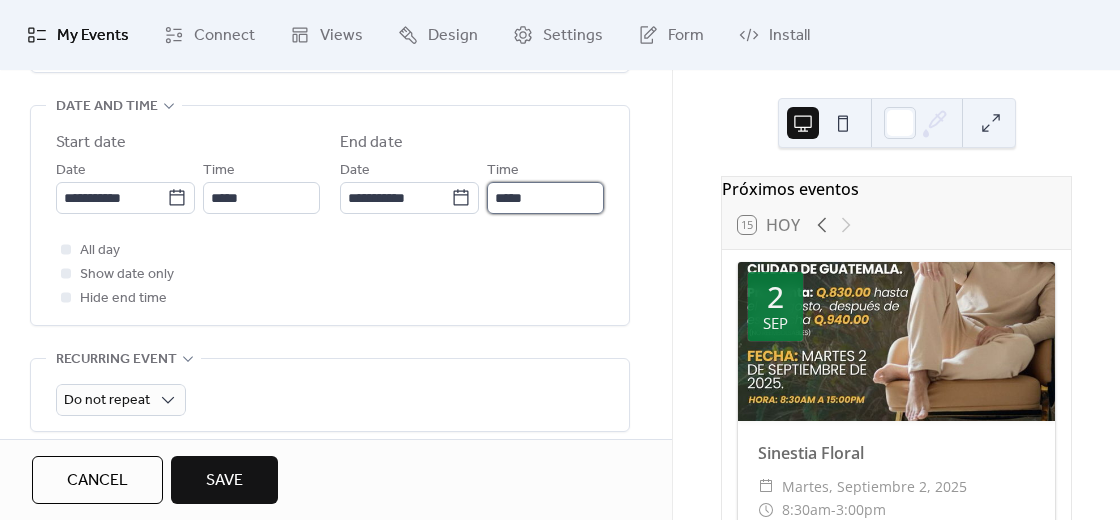 click on "*****" at bounding box center [545, 198] 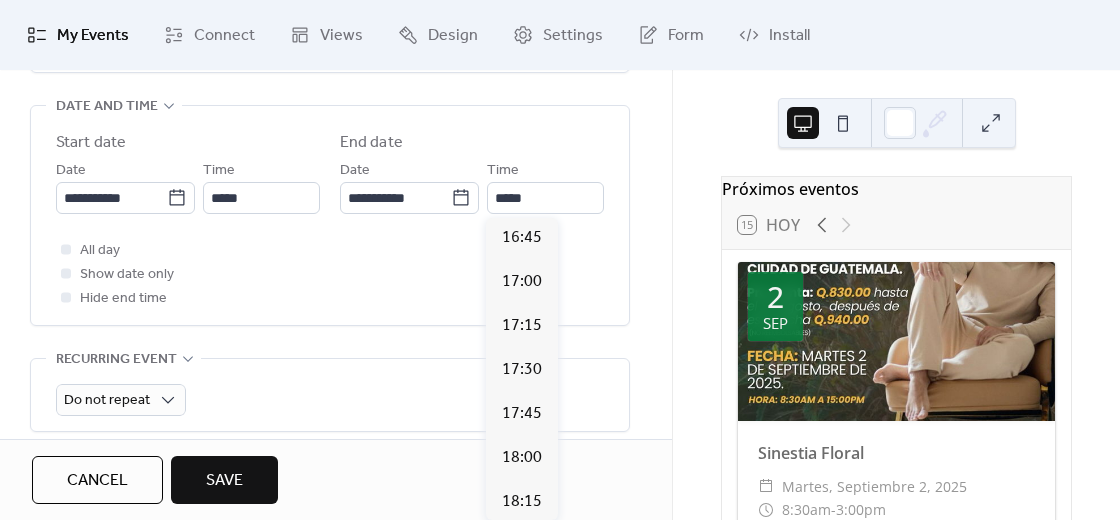 scroll, scrollTop: 1586, scrollLeft: 0, axis: vertical 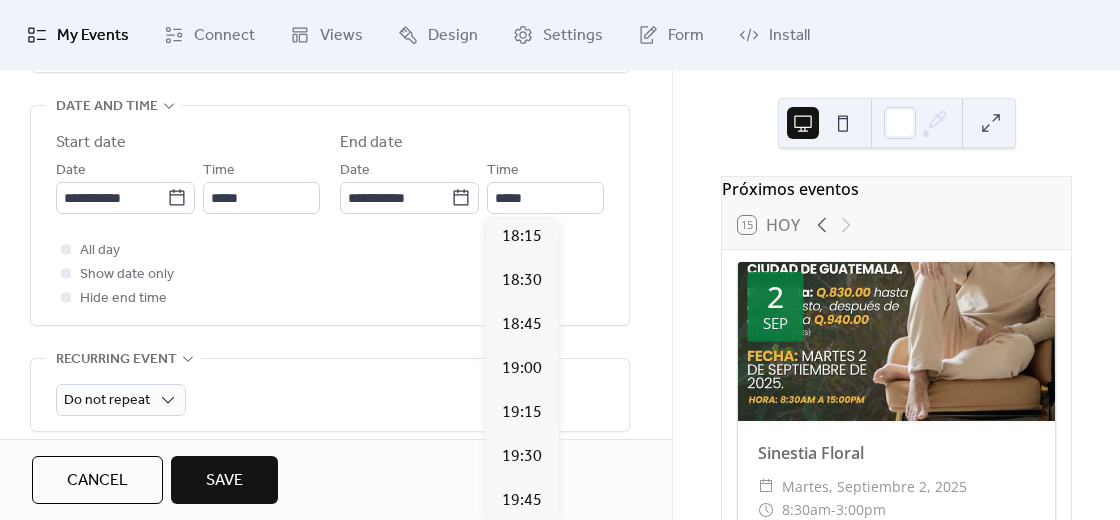 click on "18:00" at bounding box center (522, 193) 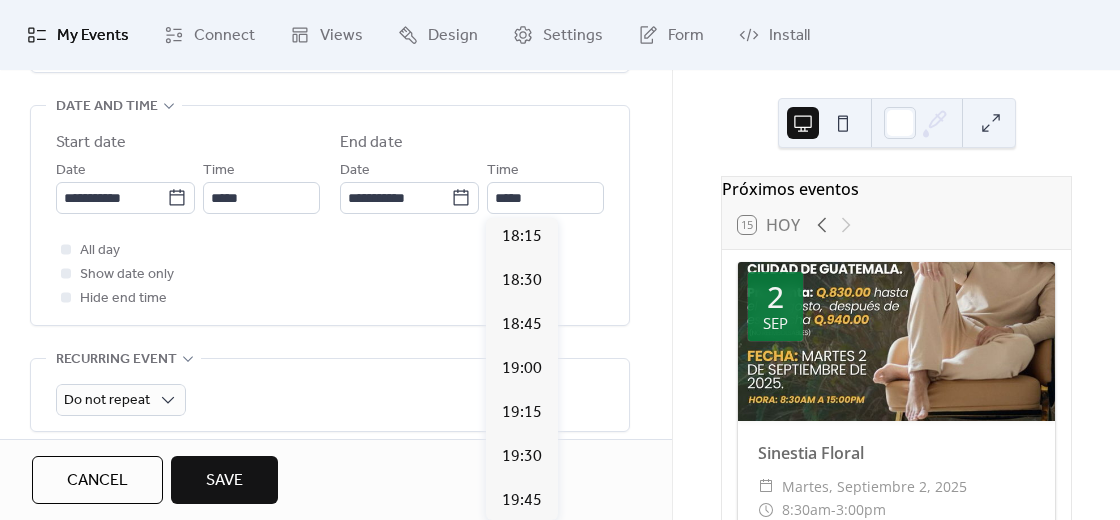 type on "*****" 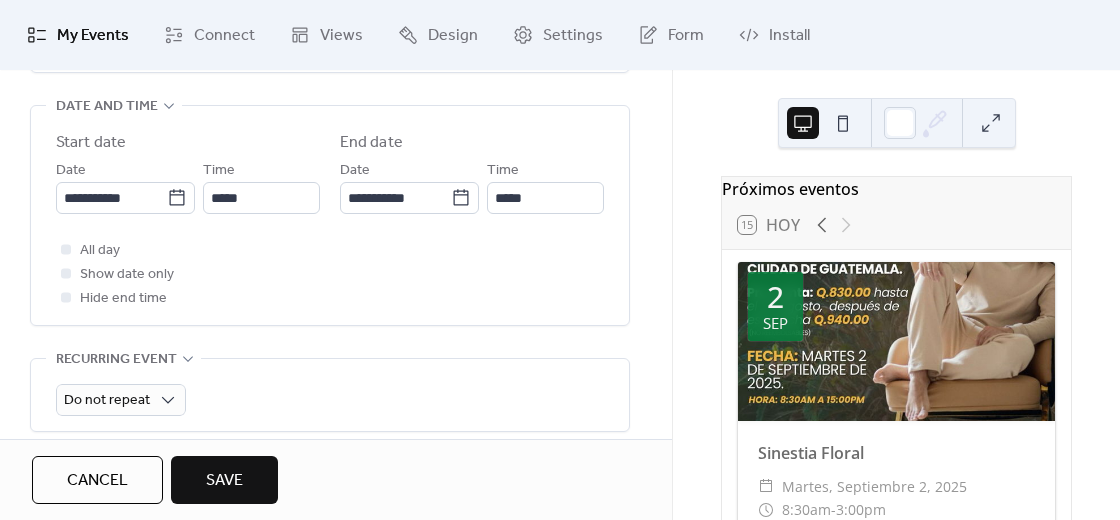 click on "Save" at bounding box center [224, 481] 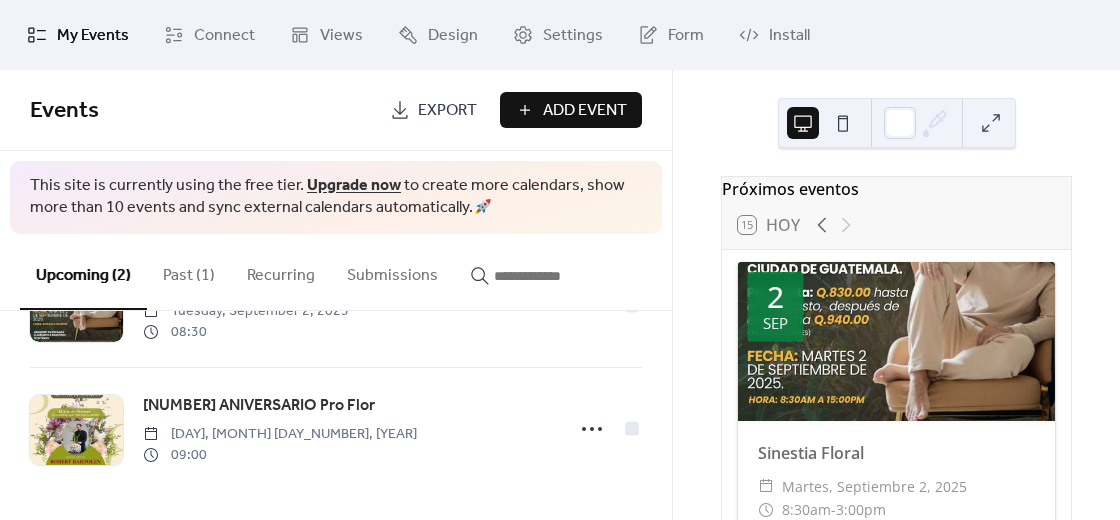 scroll, scrollTop: 0, scrollLeft: 0, axis: both 